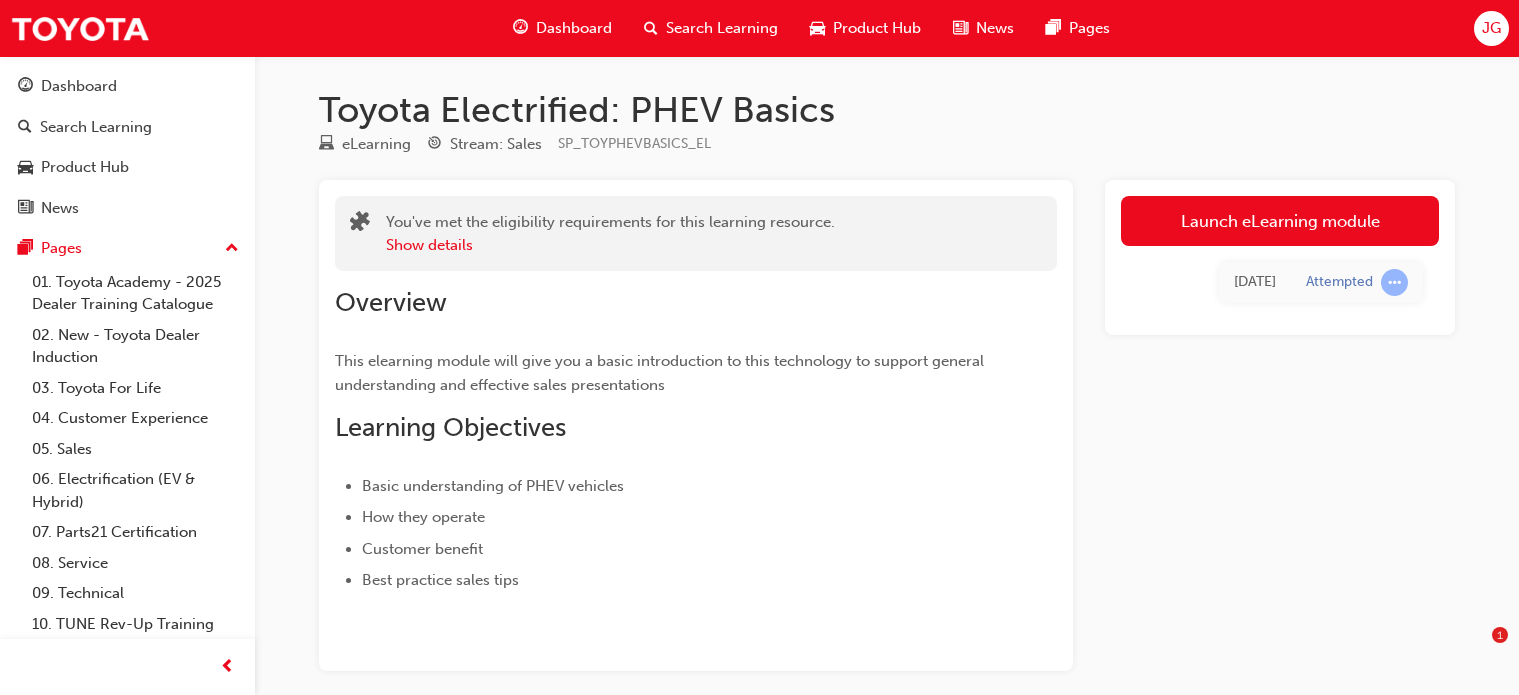 scroll, scrollTop: 0, scrollLeft: 0, axis: both 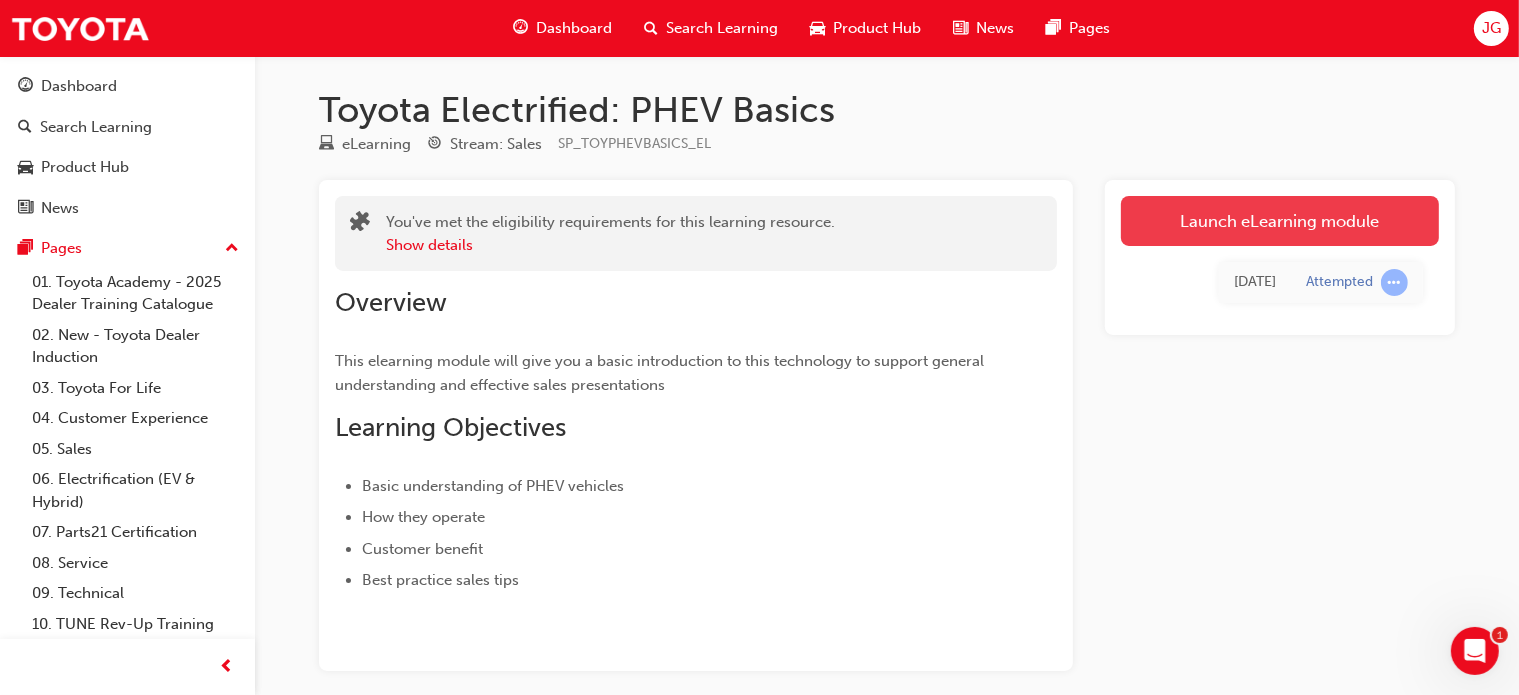 click on "Launch eLearning module" at bounding box center (1280, 221) 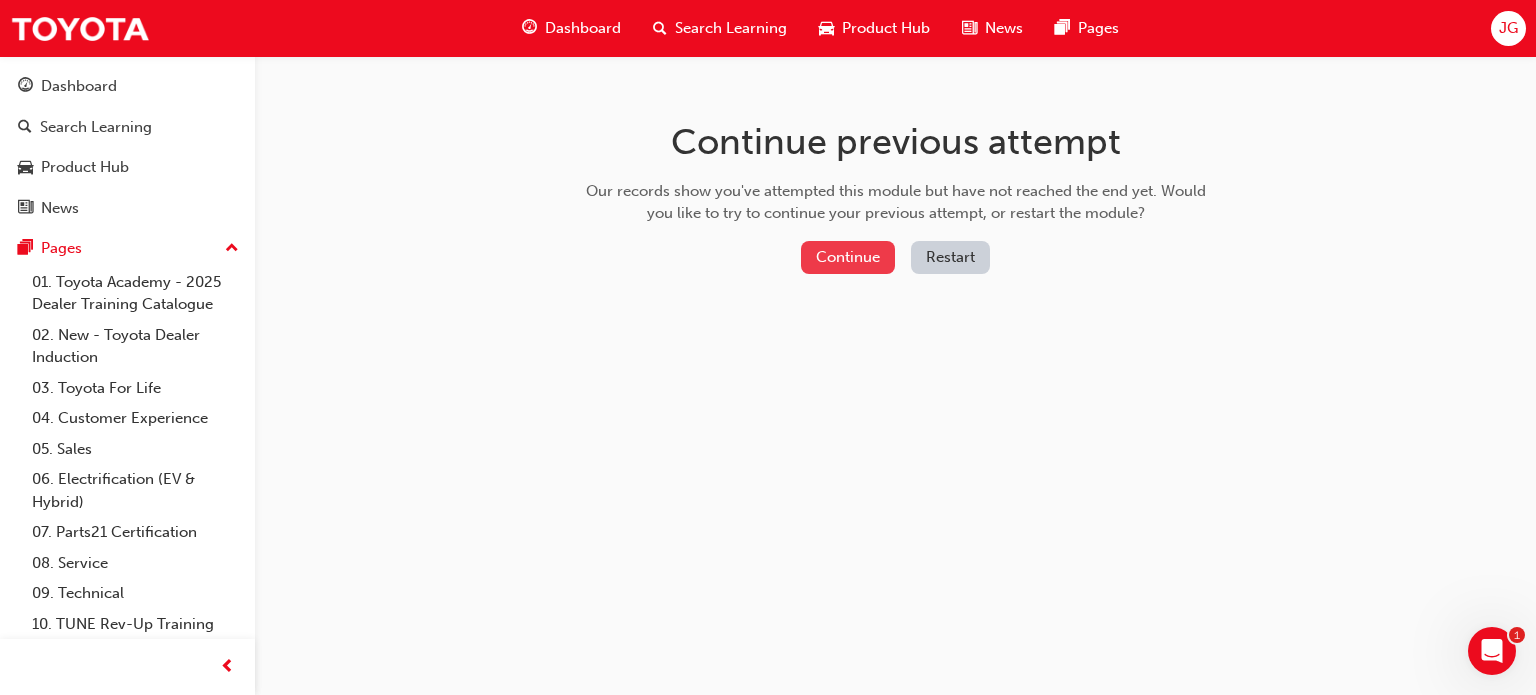 click on "Continue" at bounding box center (848, 257) 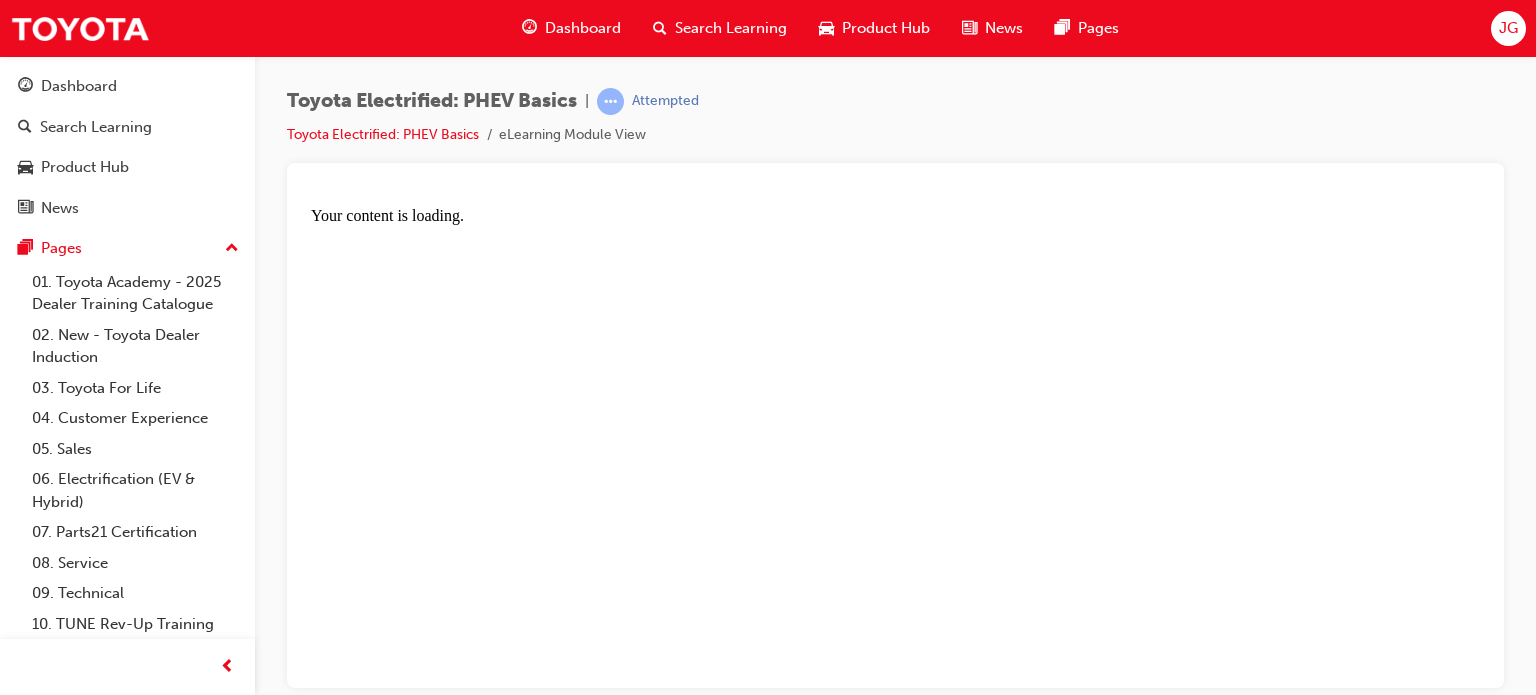 scroll, scrollTop: 0, scrollLeft: 0, axis: both 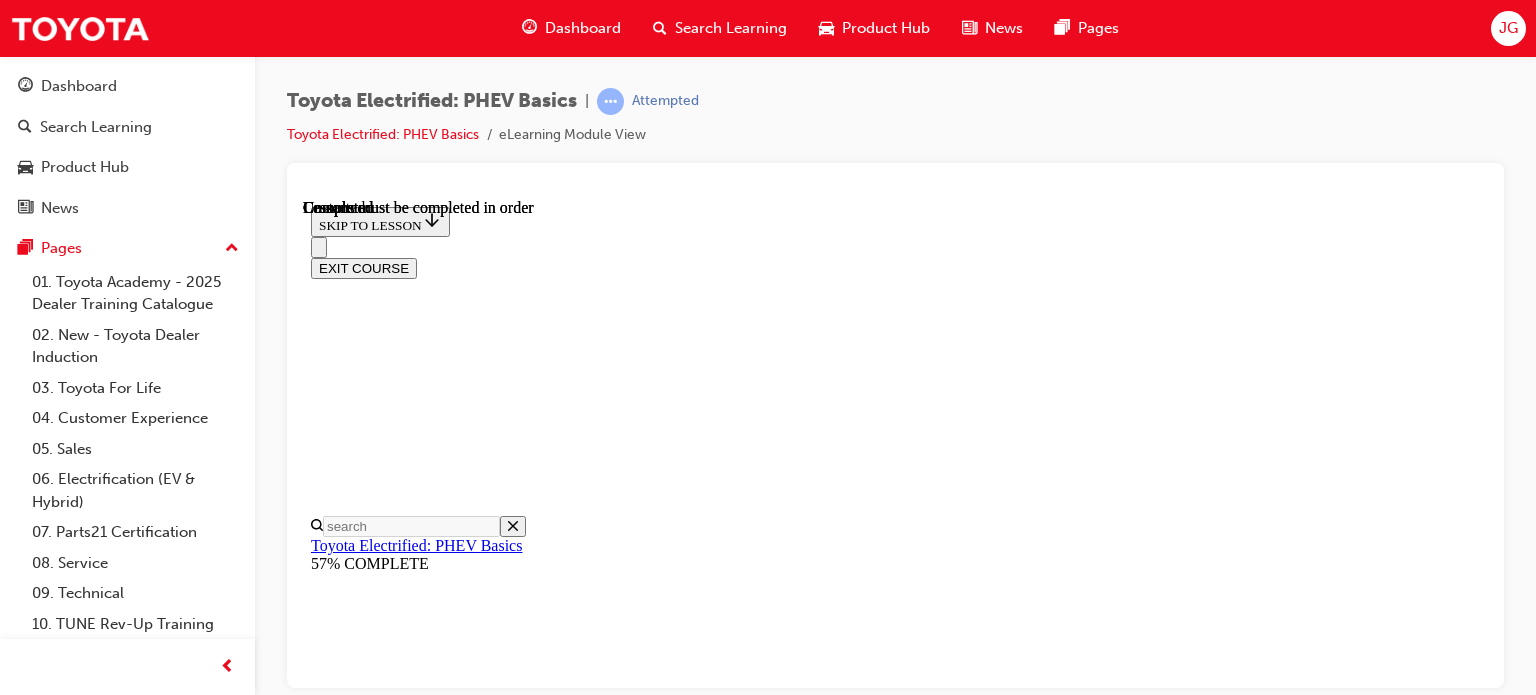 click on "Is Toyota new to PHEVs?" at bounding box center [394, 10373] 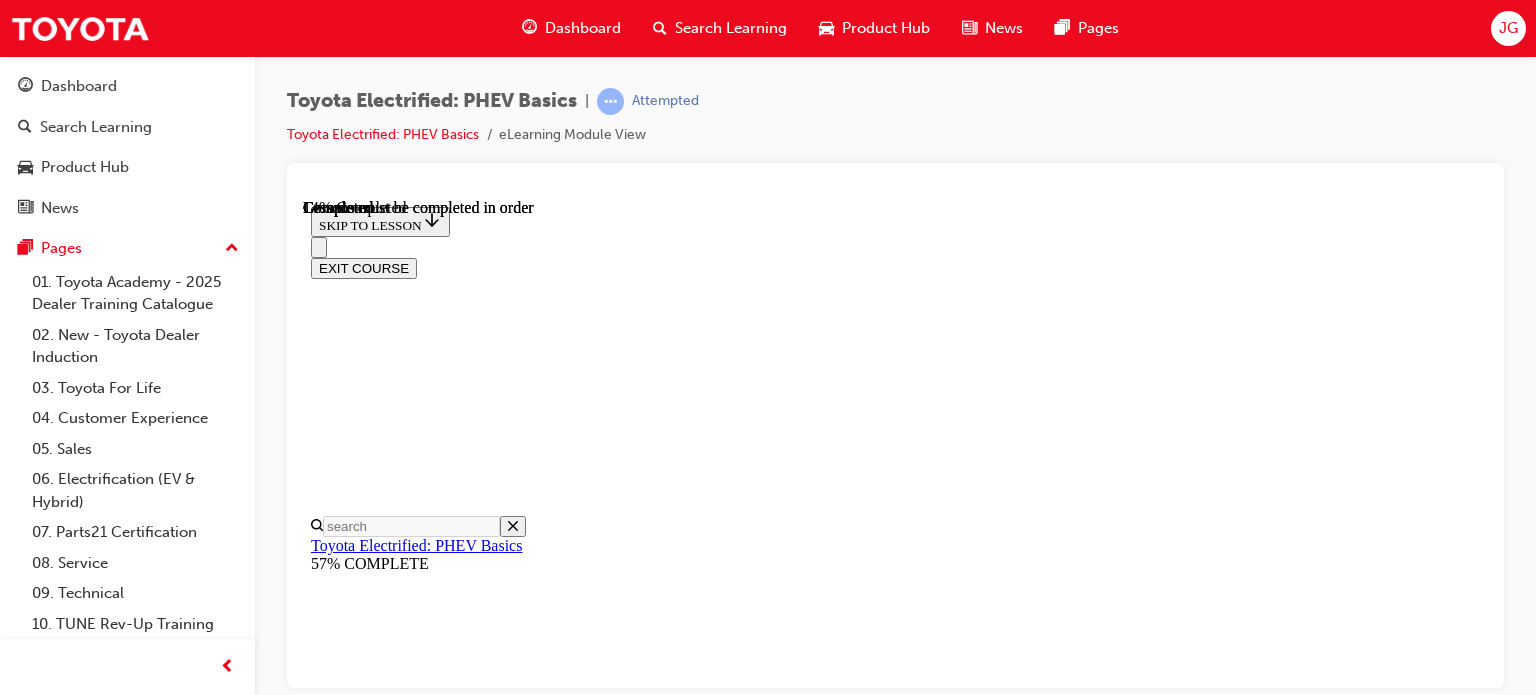scroll, scrollTop: 61, scrollLeft: 0, axis: vertical 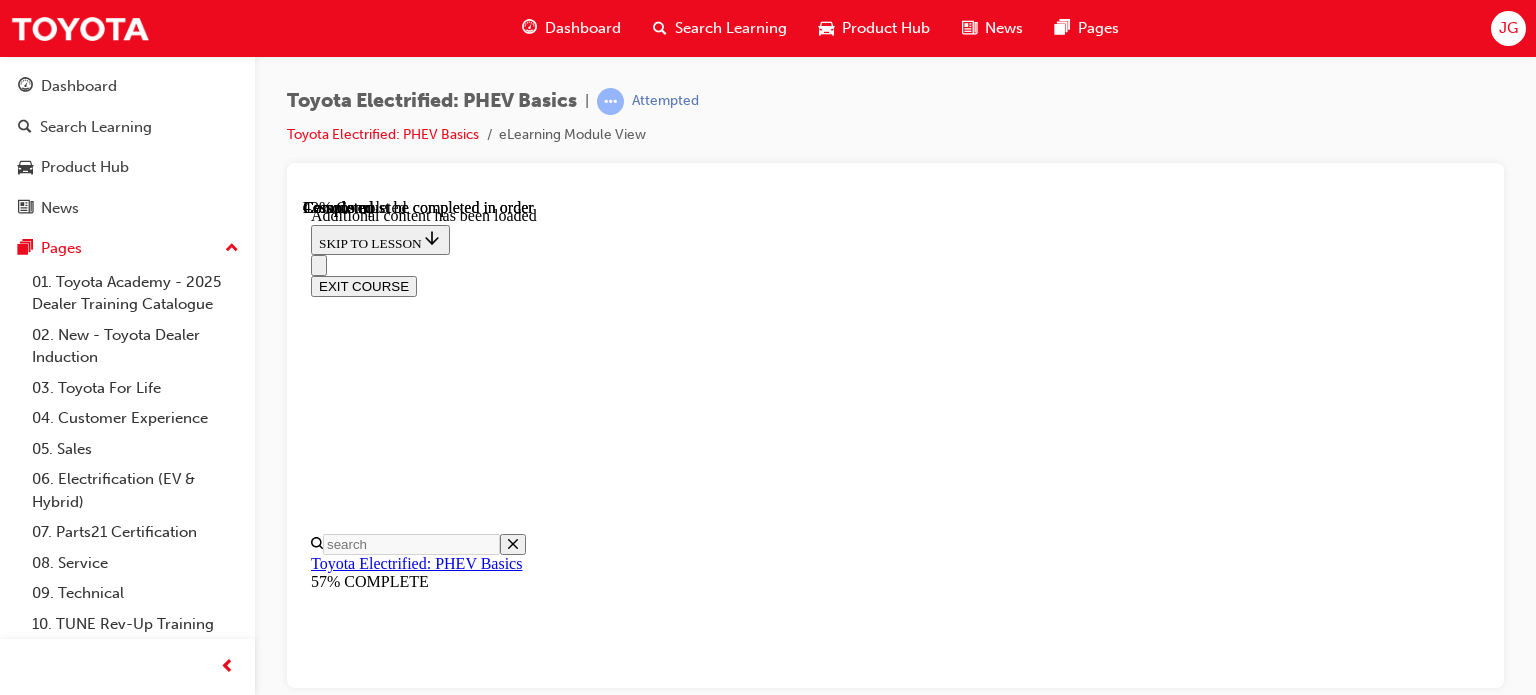 click on "CONTINUE" at bounding box center (353, 10837) 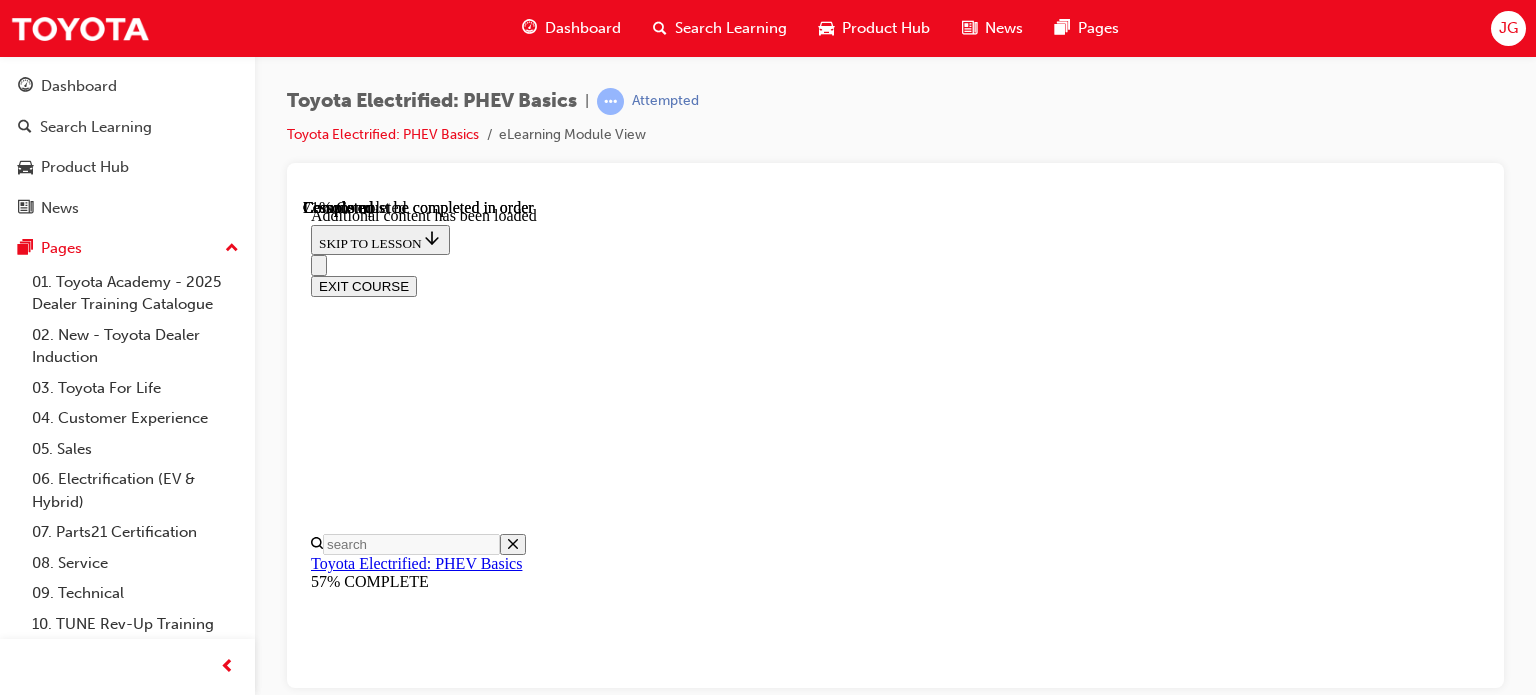 scroll, scrollTop: 1154, scrollLeft: 0, axis: vertical 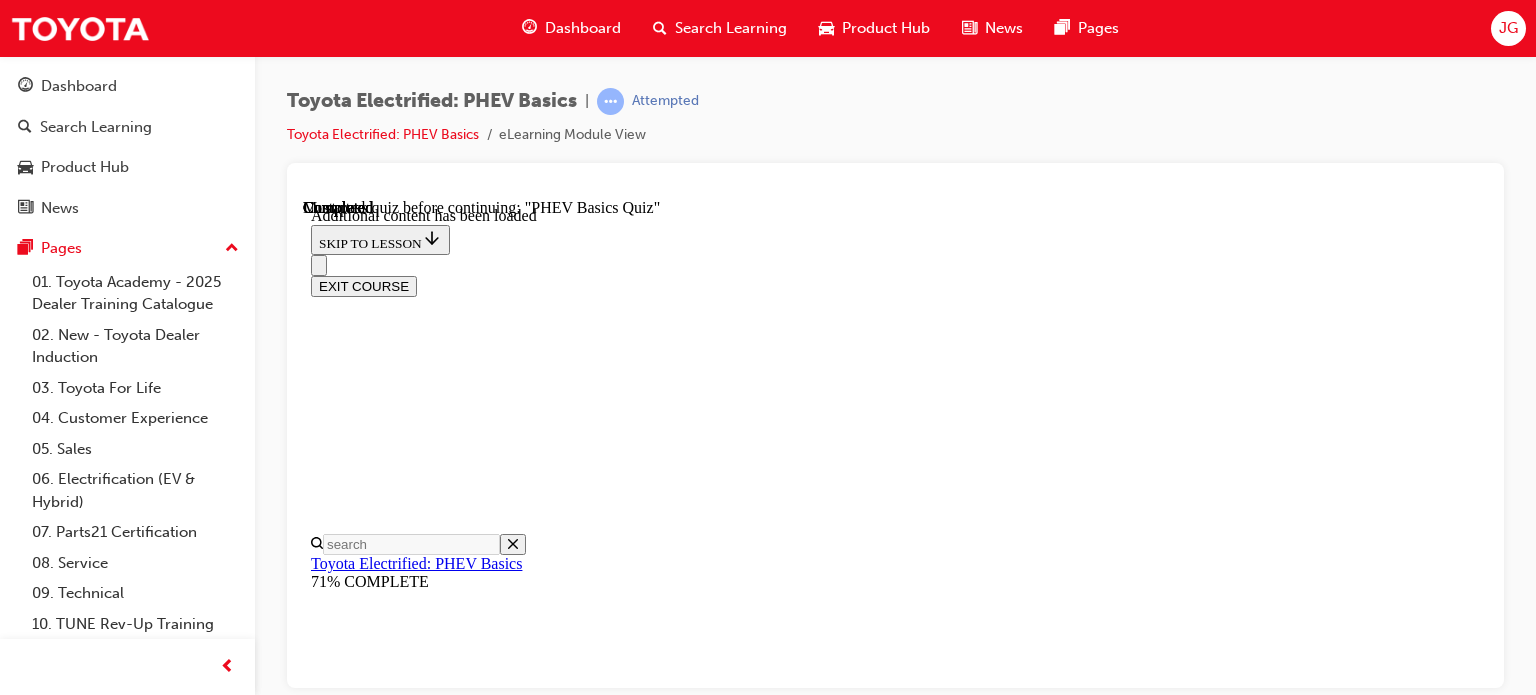 click on "Lesson 6 - PHEV Basics Quiz" at bounding box center [895, 12069] 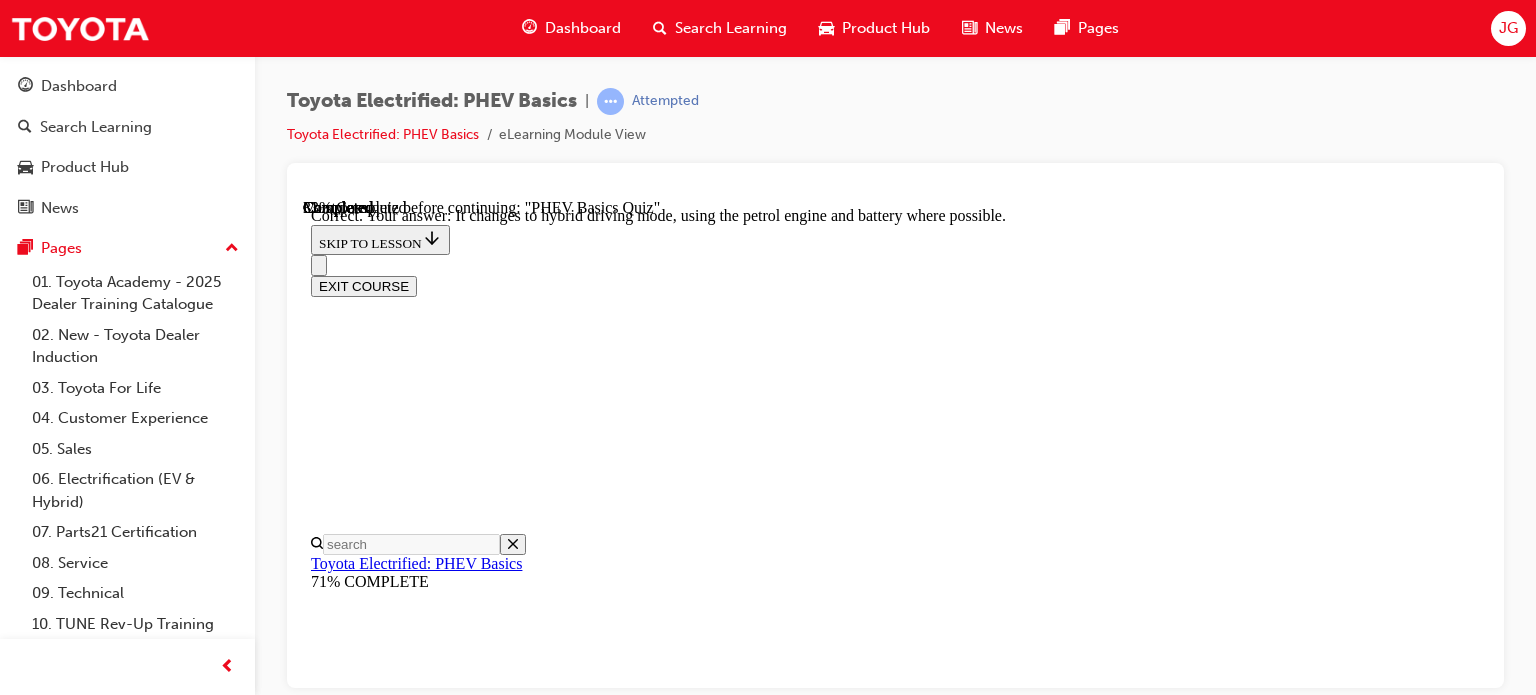 click on "NEXT" at bounding box center [337, 14748] 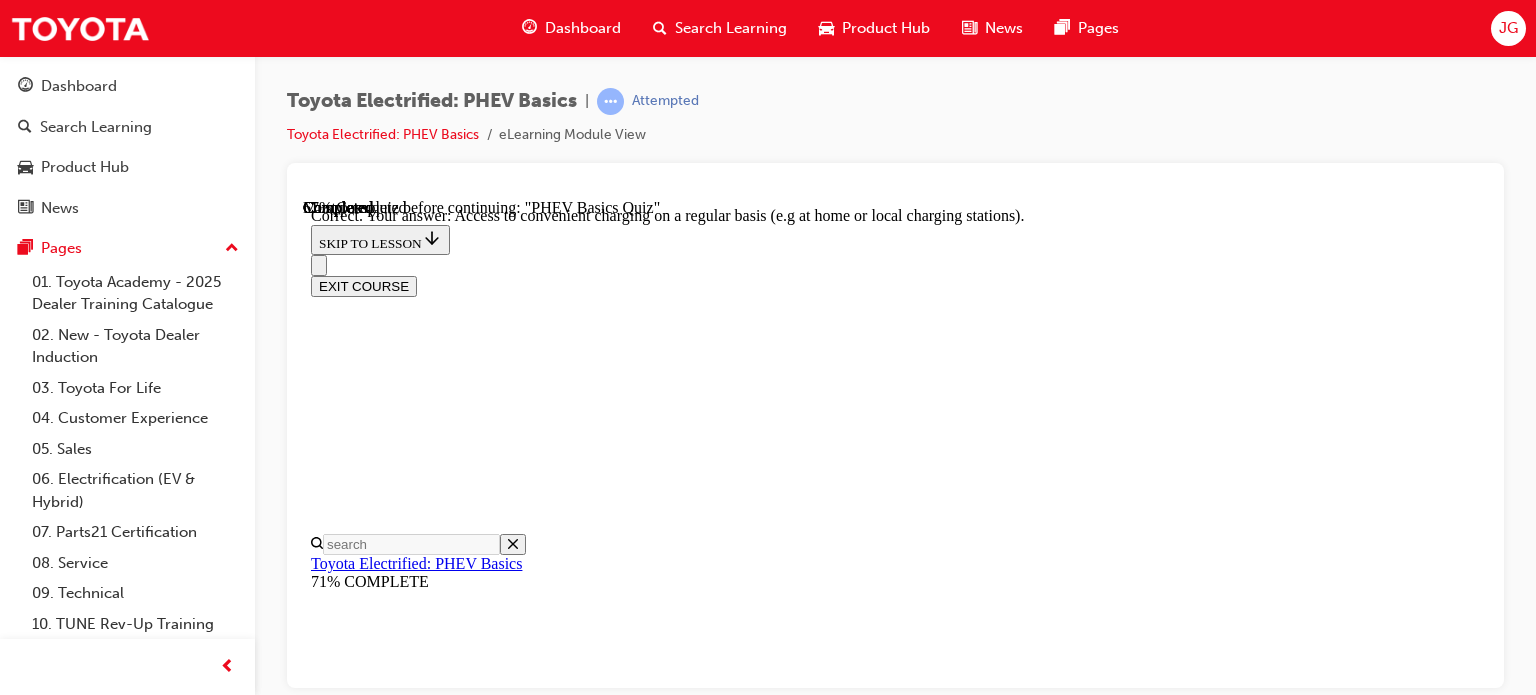 click on "NEXT" at bounding box center [337, 23339] 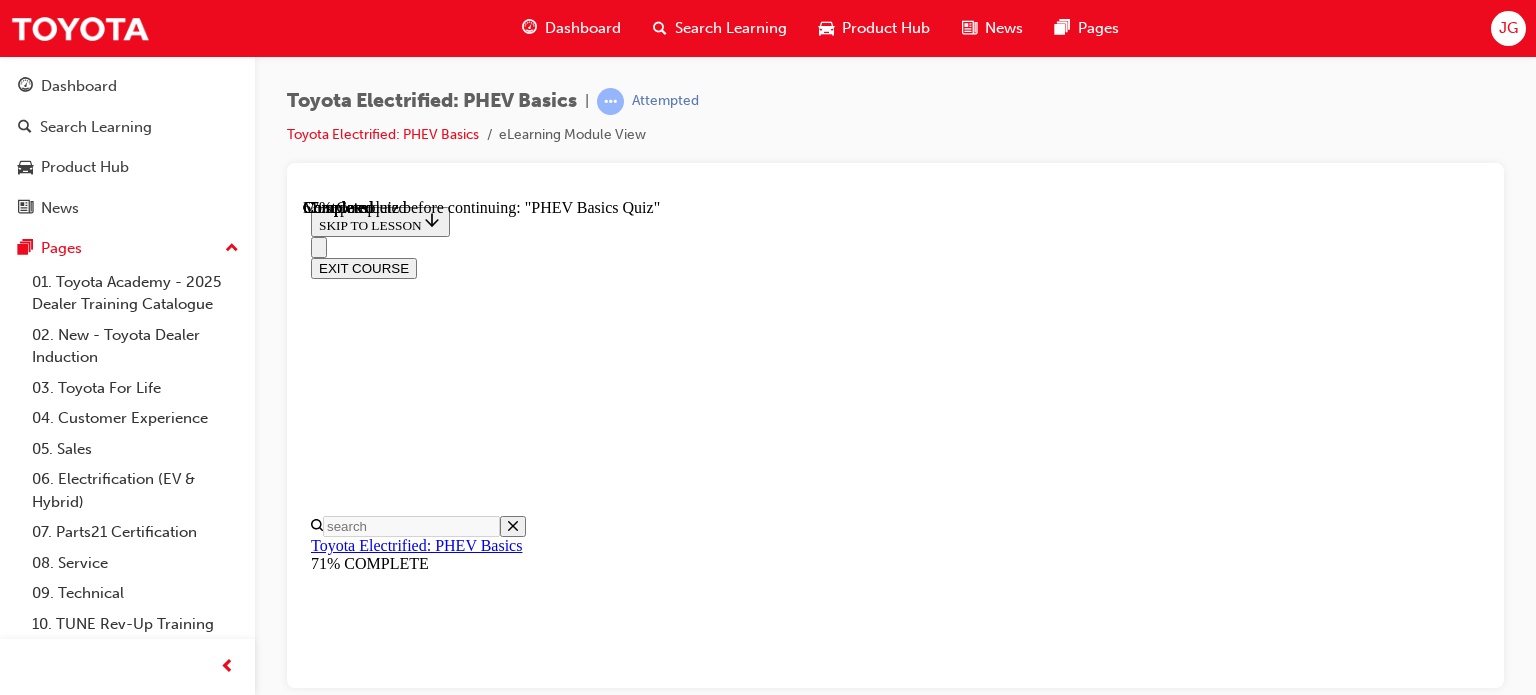 scroll, scrollTop: 204, scrollLeft: 0, axis: vertical 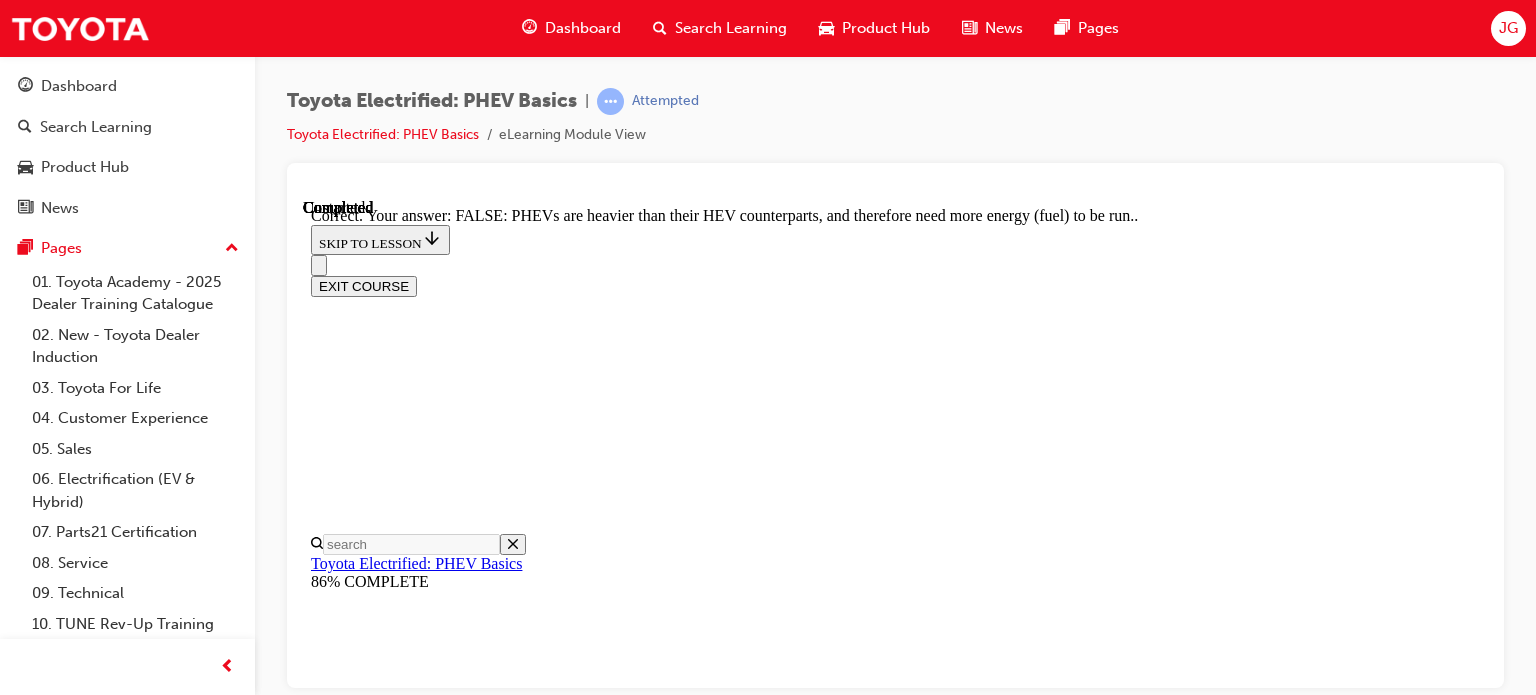 click on "NEXT" at bounding box center (337, 23303) 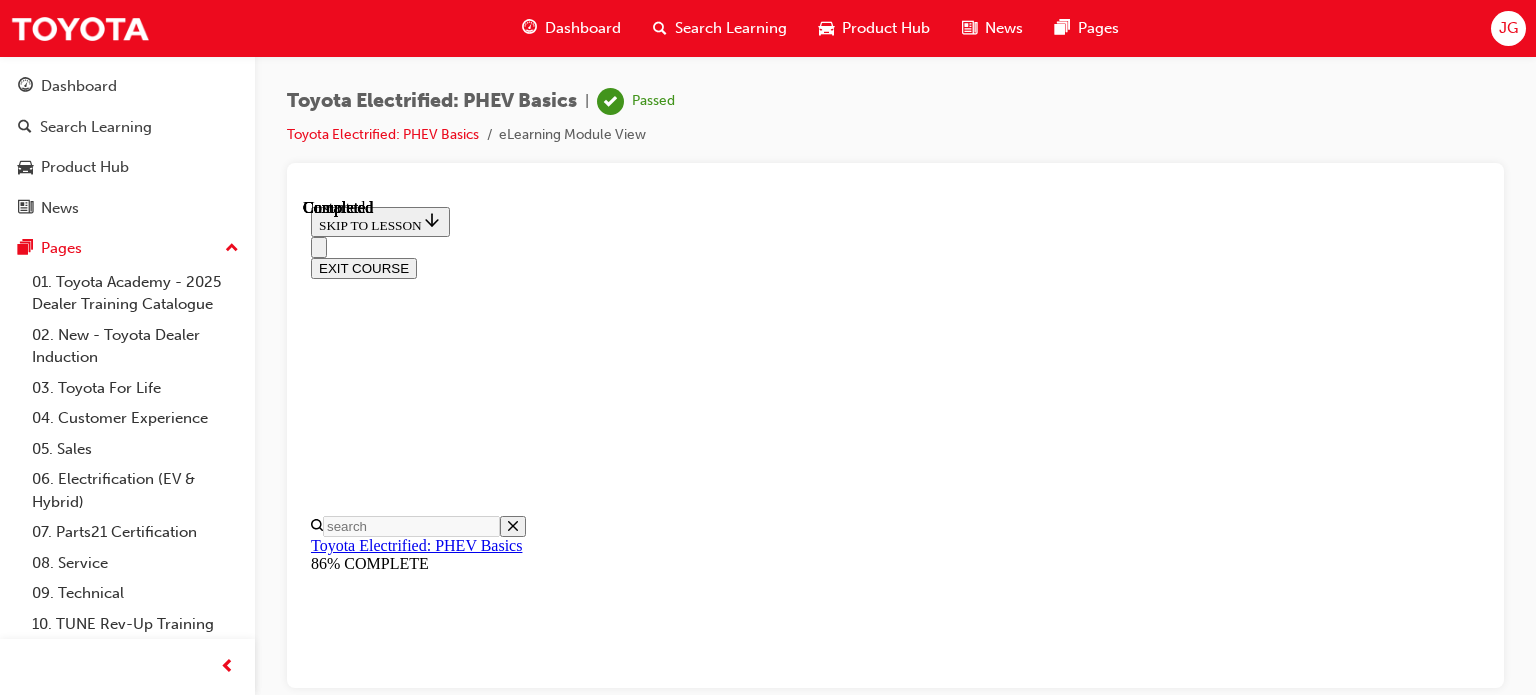 scroll, scrollTop: 592, scrollLeft: 0, axis: vertical 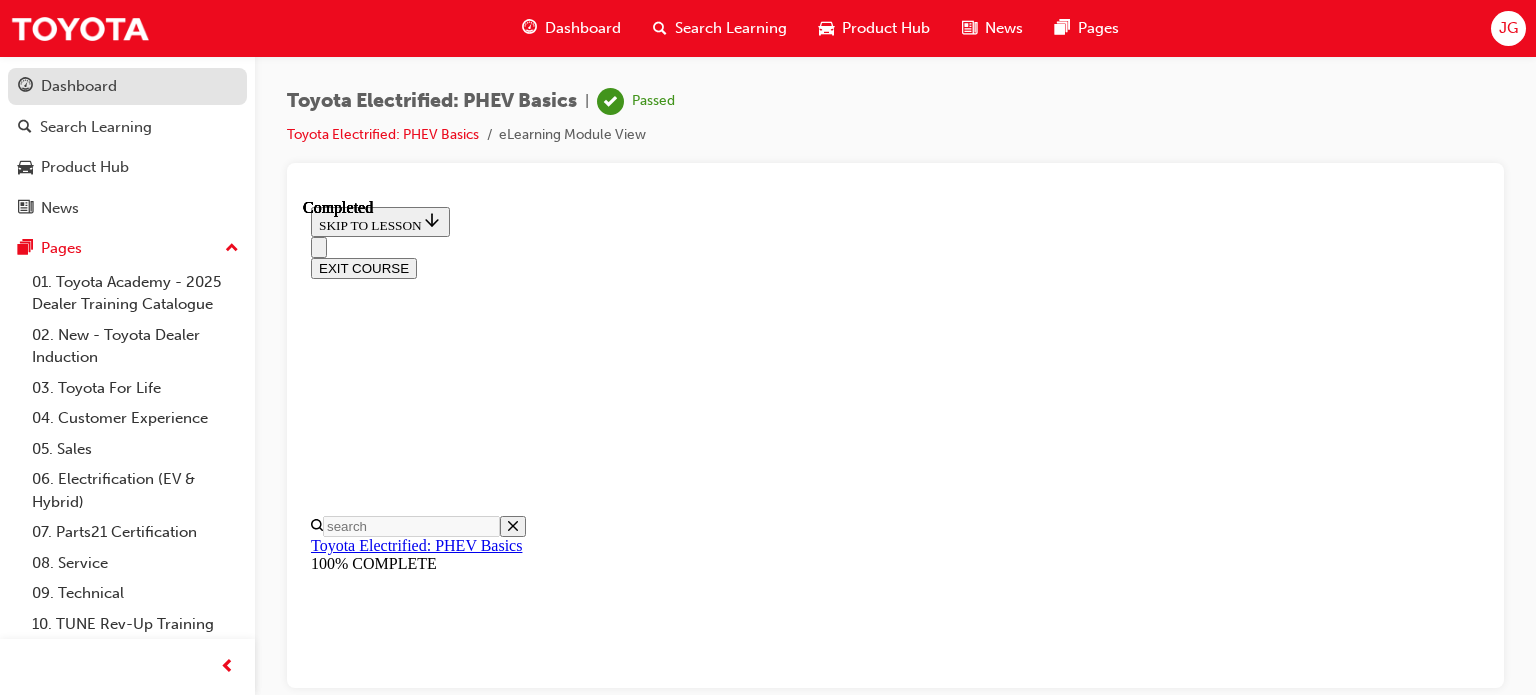 click on "Dashboard" at bounding box center [79, 86] 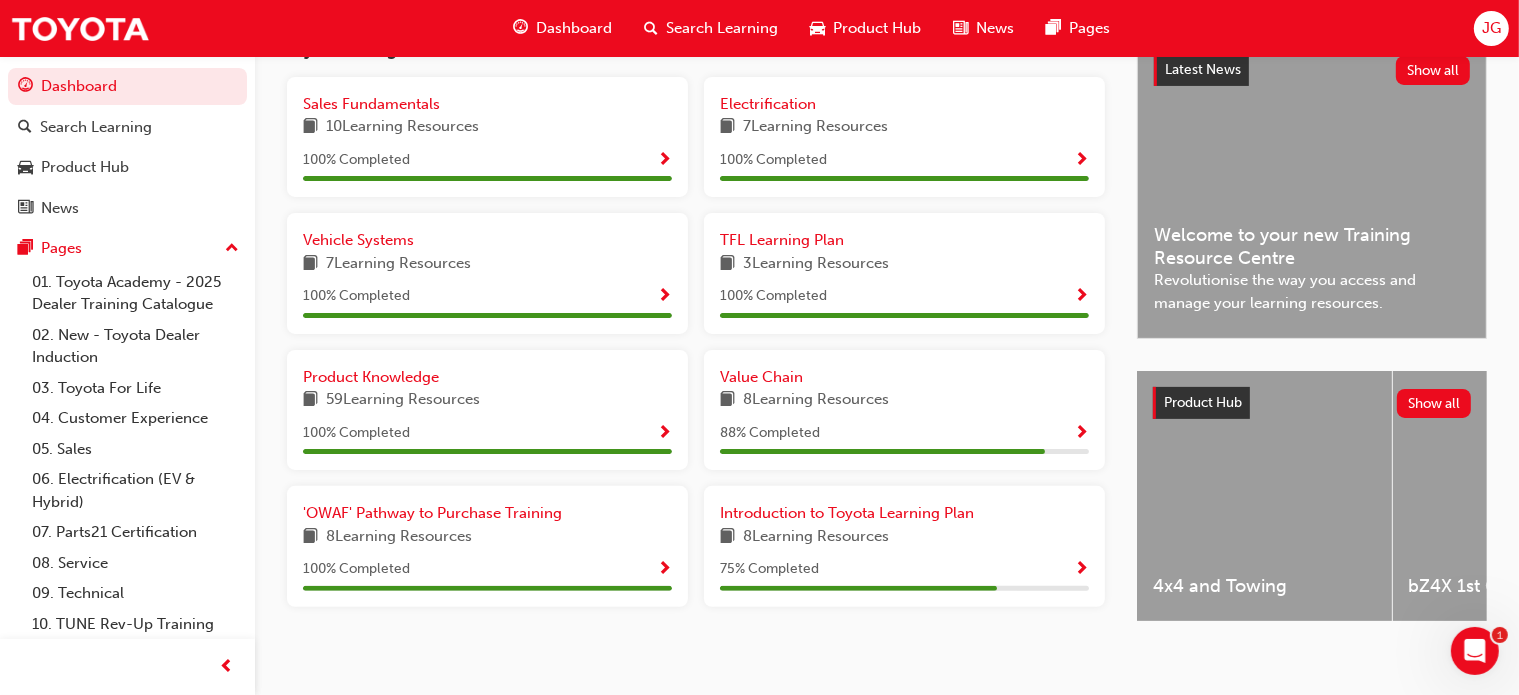 scroll, scrollTop: 498, scrollLeft: 0, axis: vertical 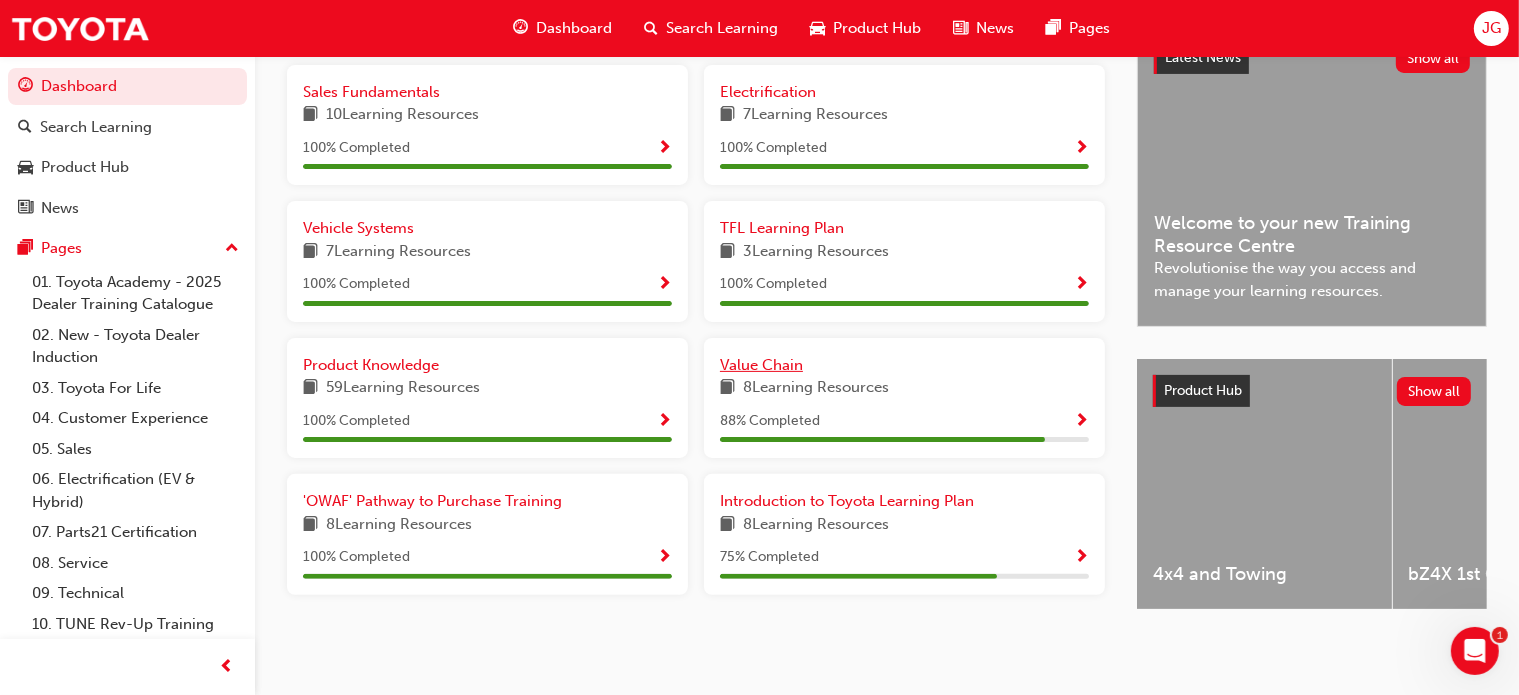 click on "Value Chain" at bounding box center [761, 365] 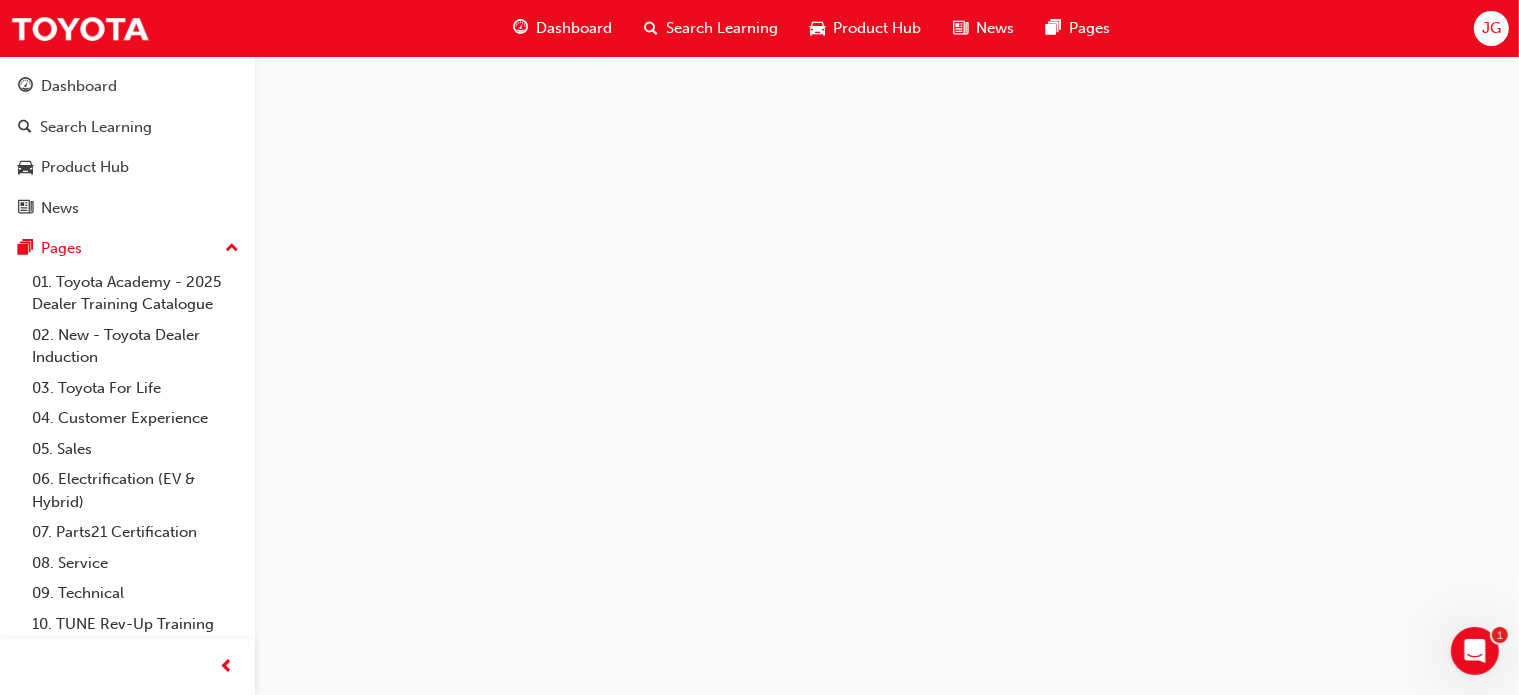 scroll, scrollTop: 0, scrollLeft: 0, axis: both 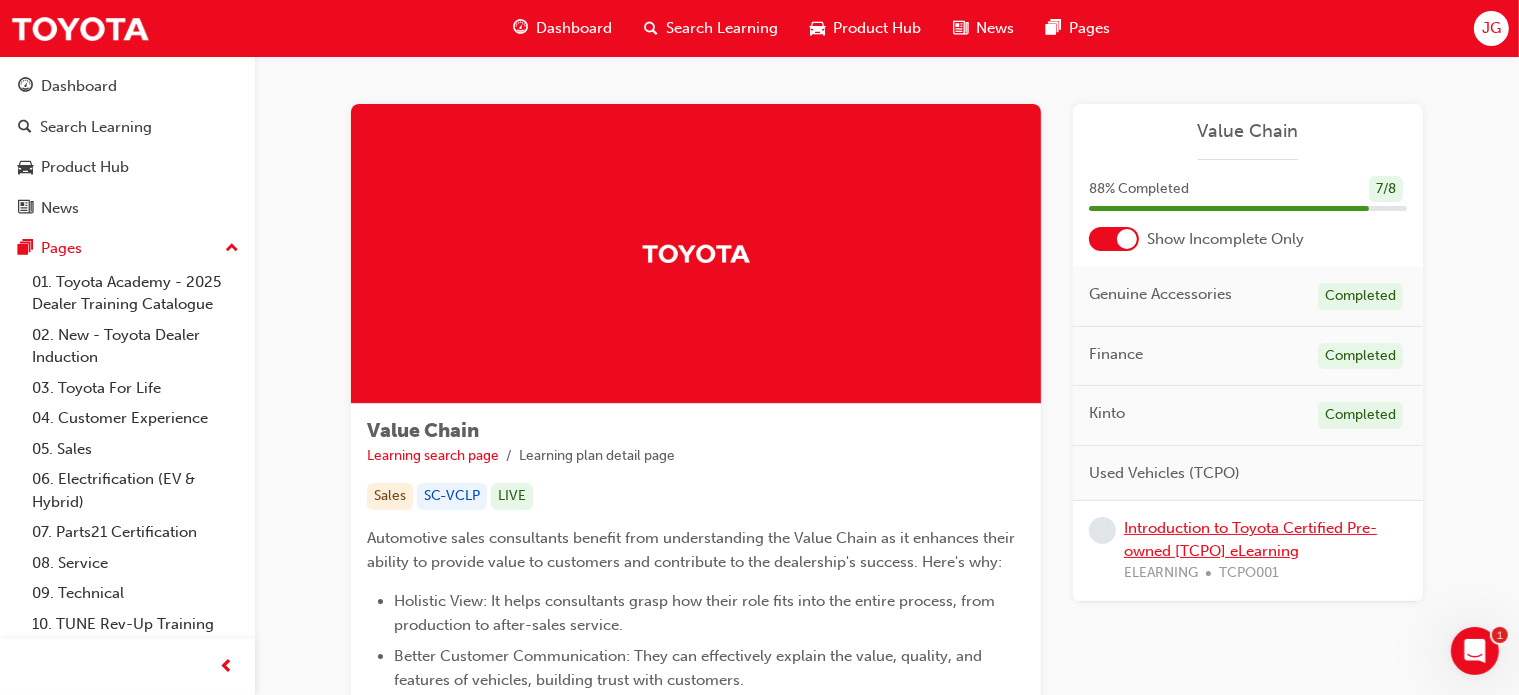click on "Introduction to Toyota Certified Pre-owned [TCPO] eLearning" at bounding box center (1250, 539) 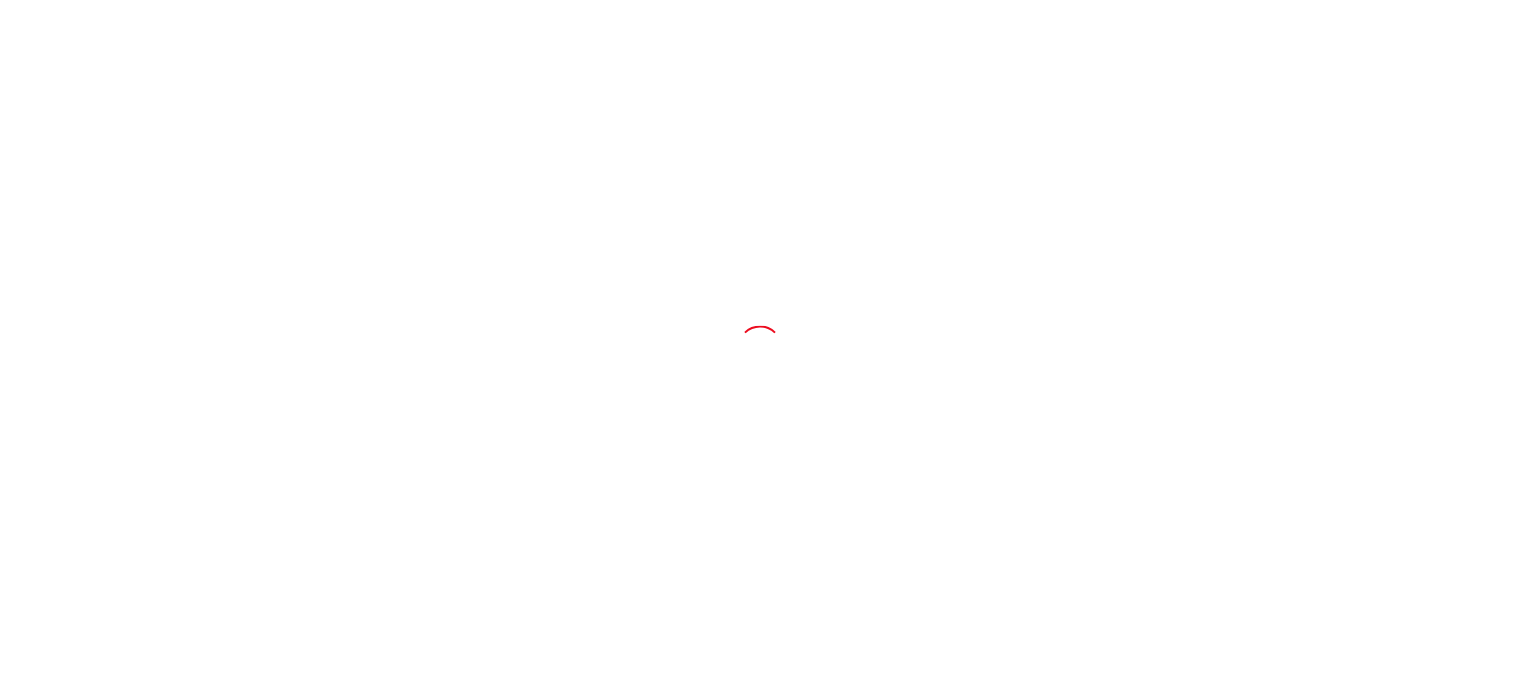scroll, scrollTop: 0, scrollLeft: 0, axis: both 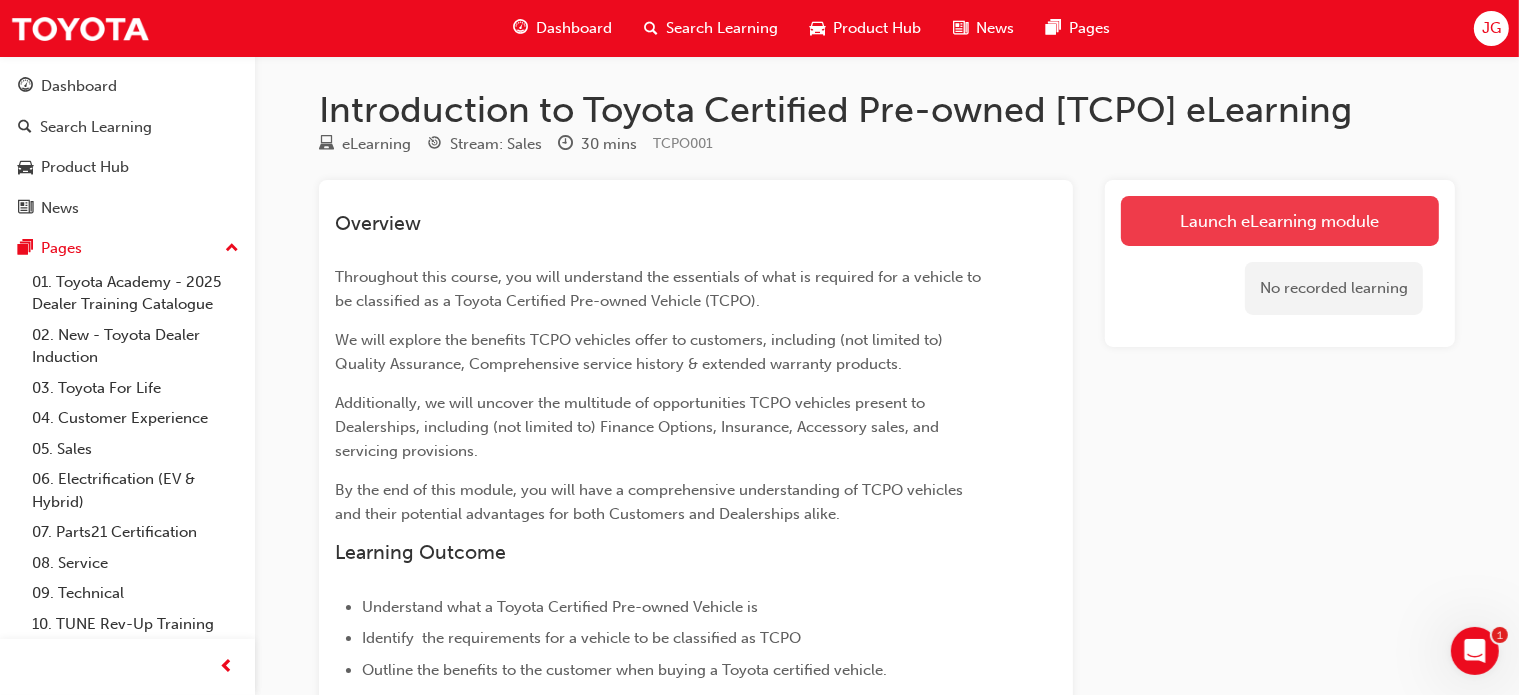 click on "Launch eLearning module" at bounding box center [1280, 221] 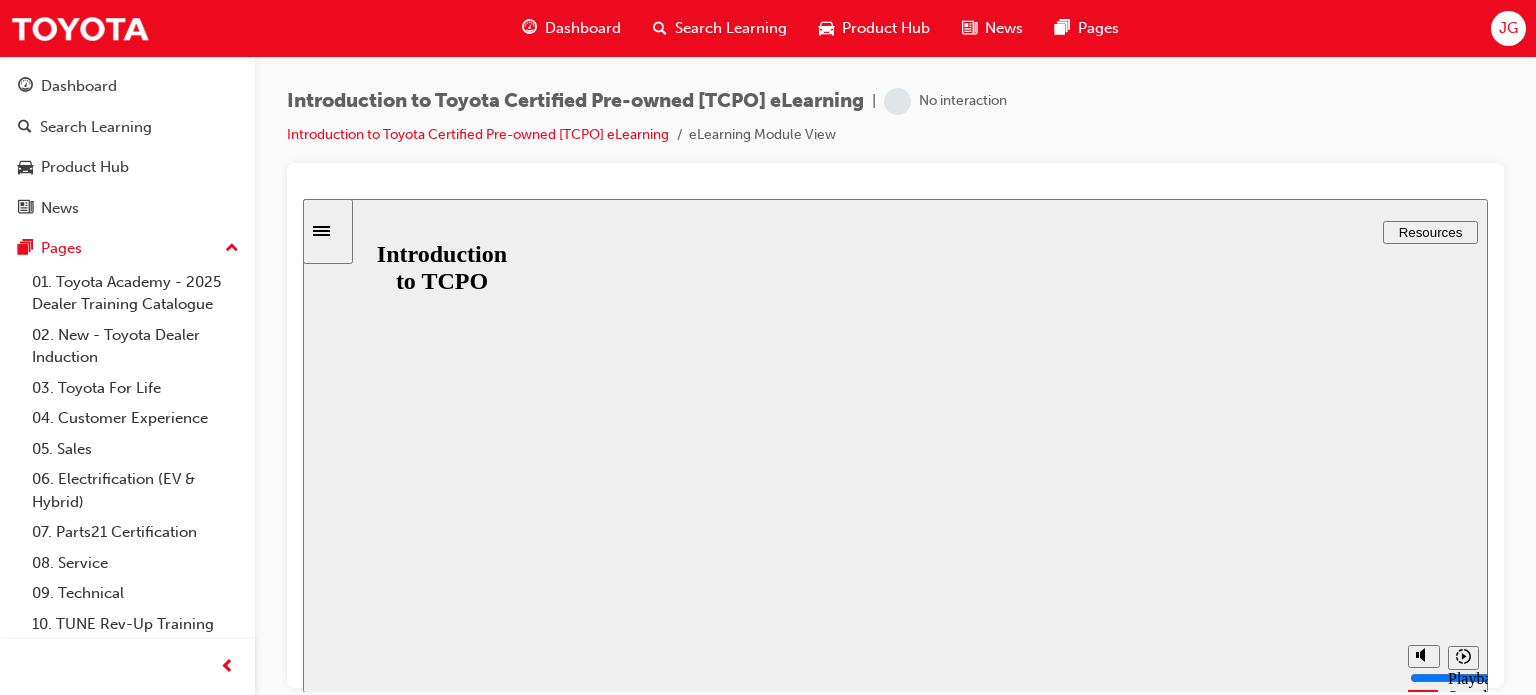 scroll, scrollTop: 0, scrollLeft: 0, axis: both 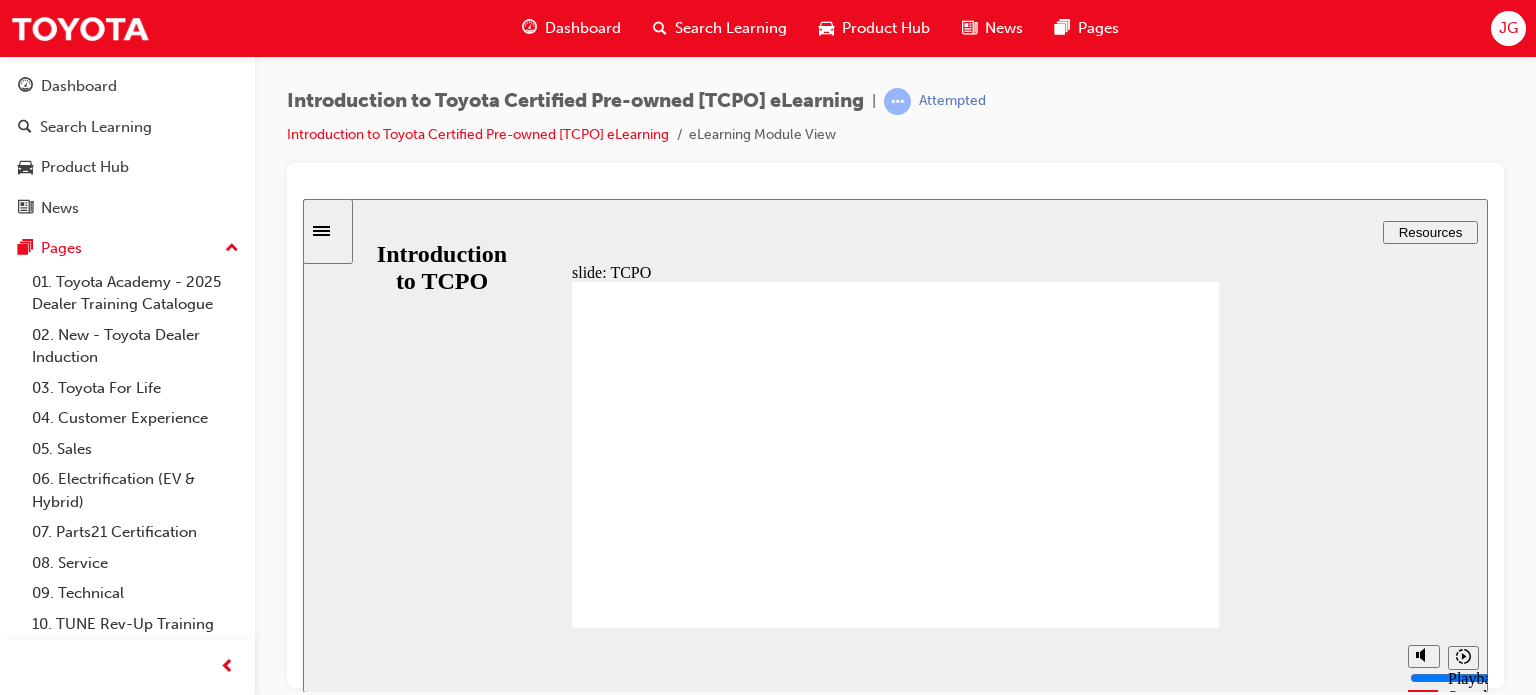 click 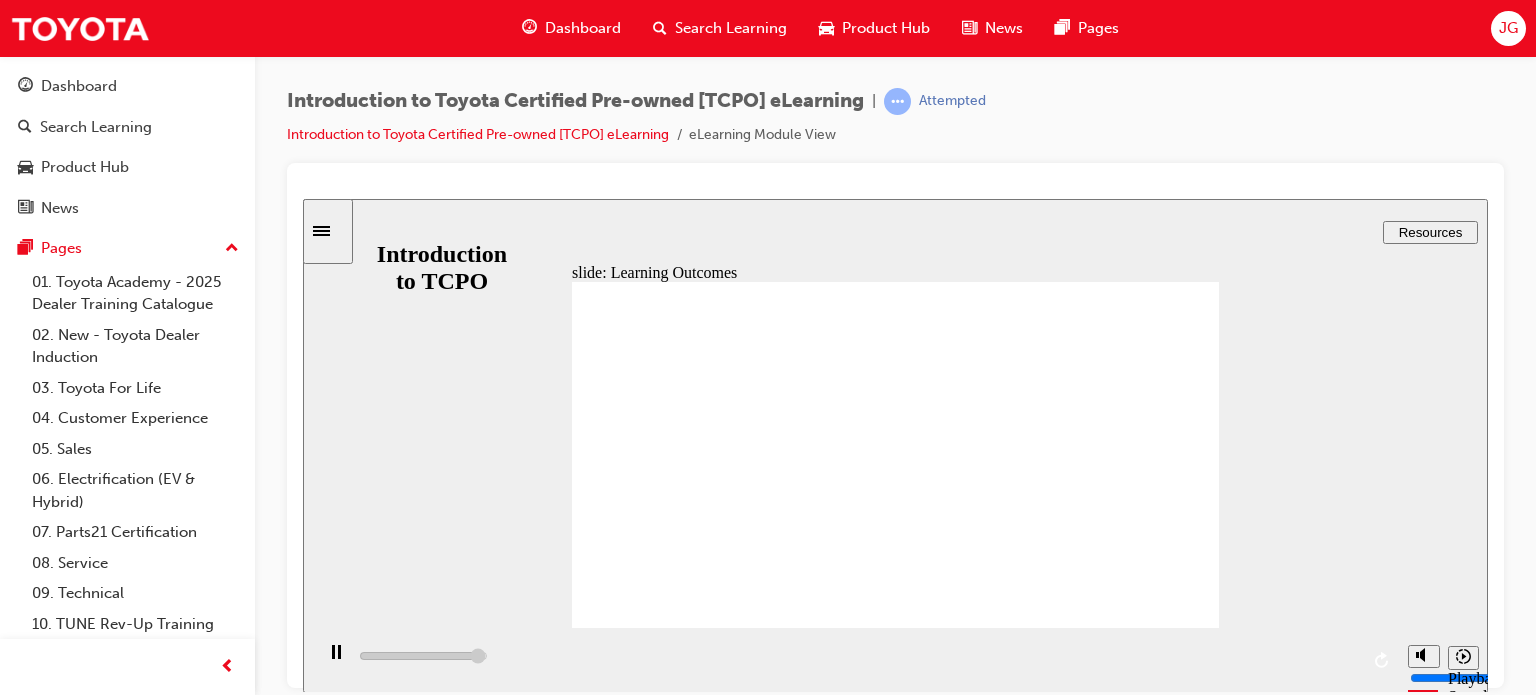 click 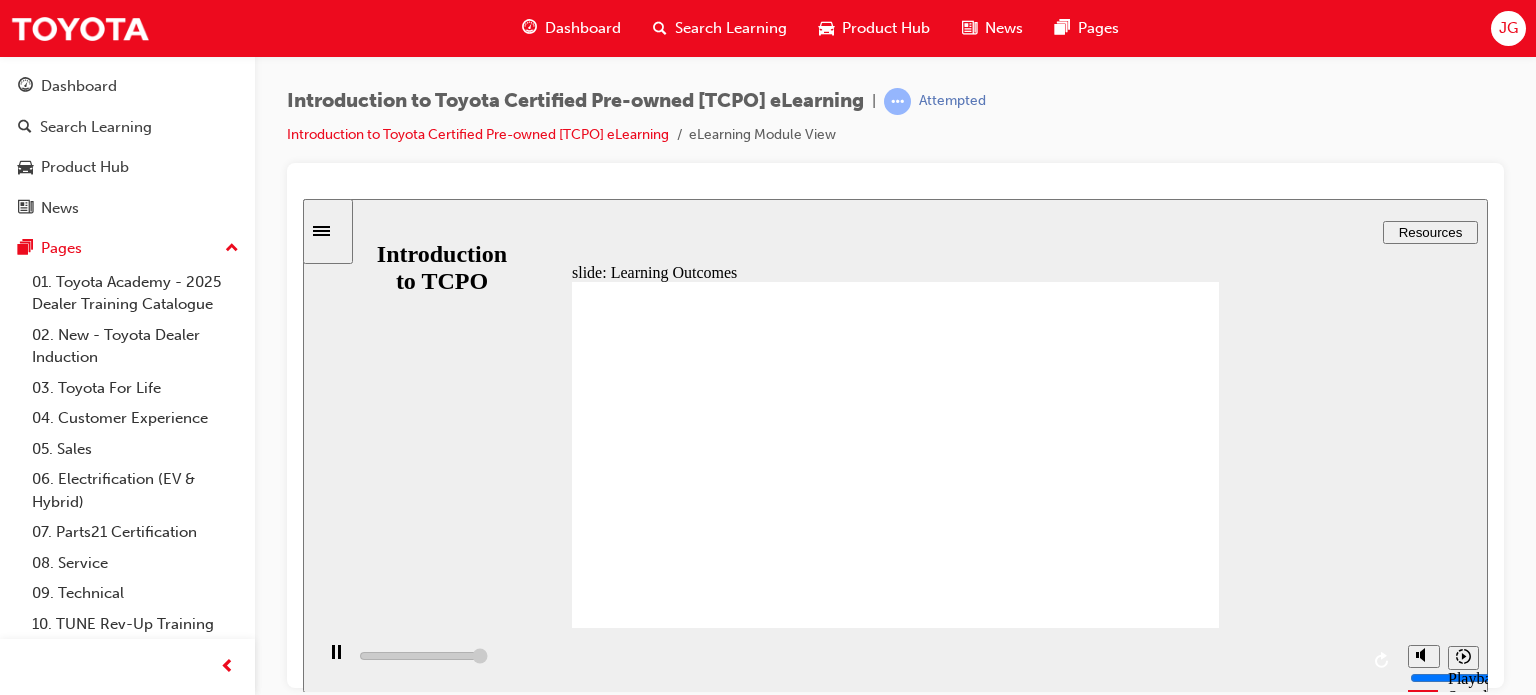 click on "NEXT NEXT" at bounding box center (1161, 3044) 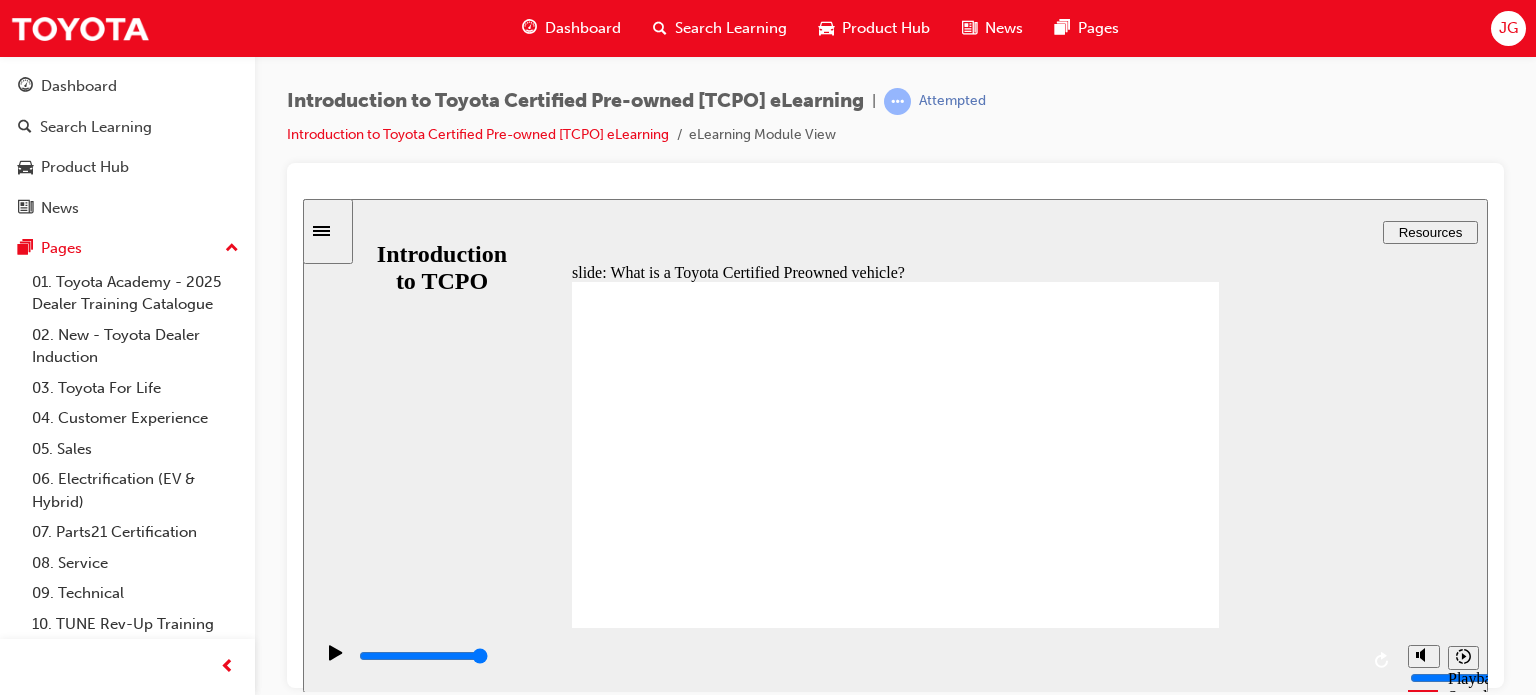 click 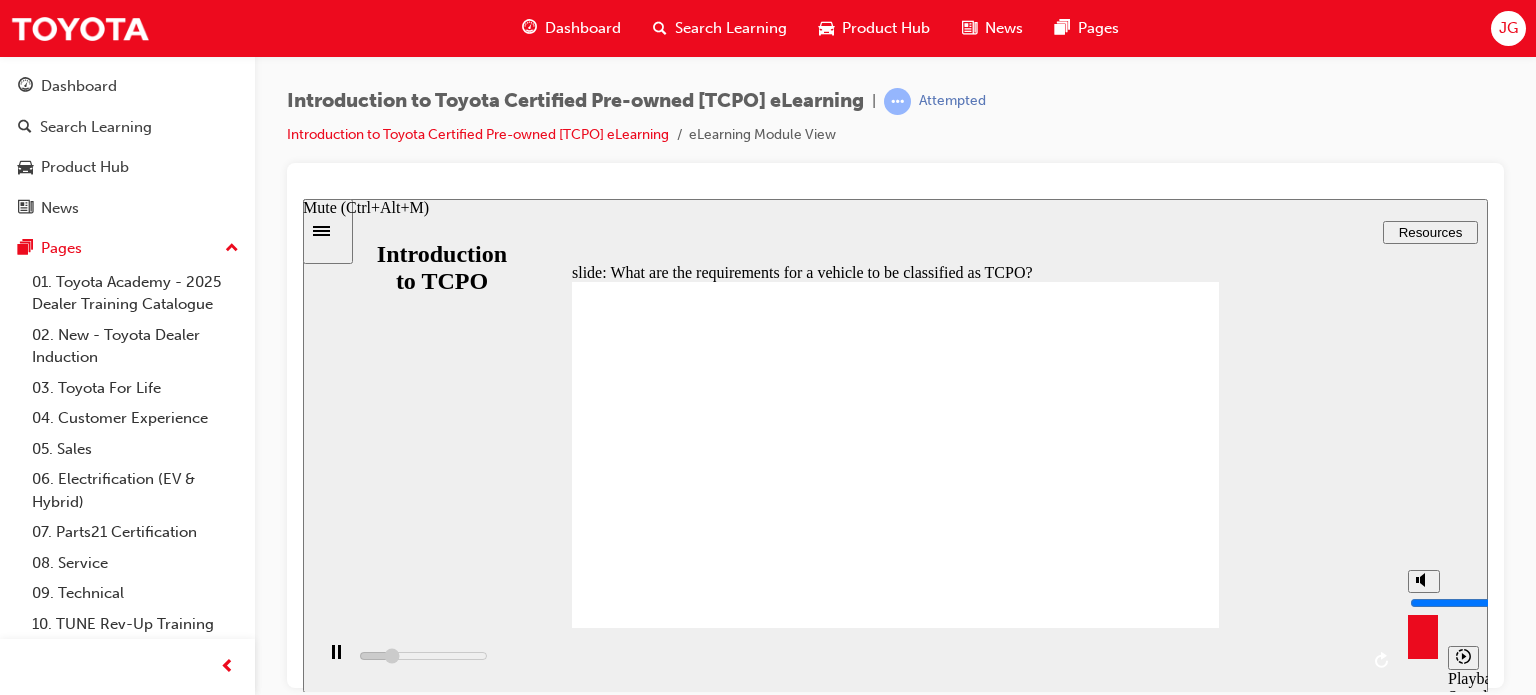 type on "7600" 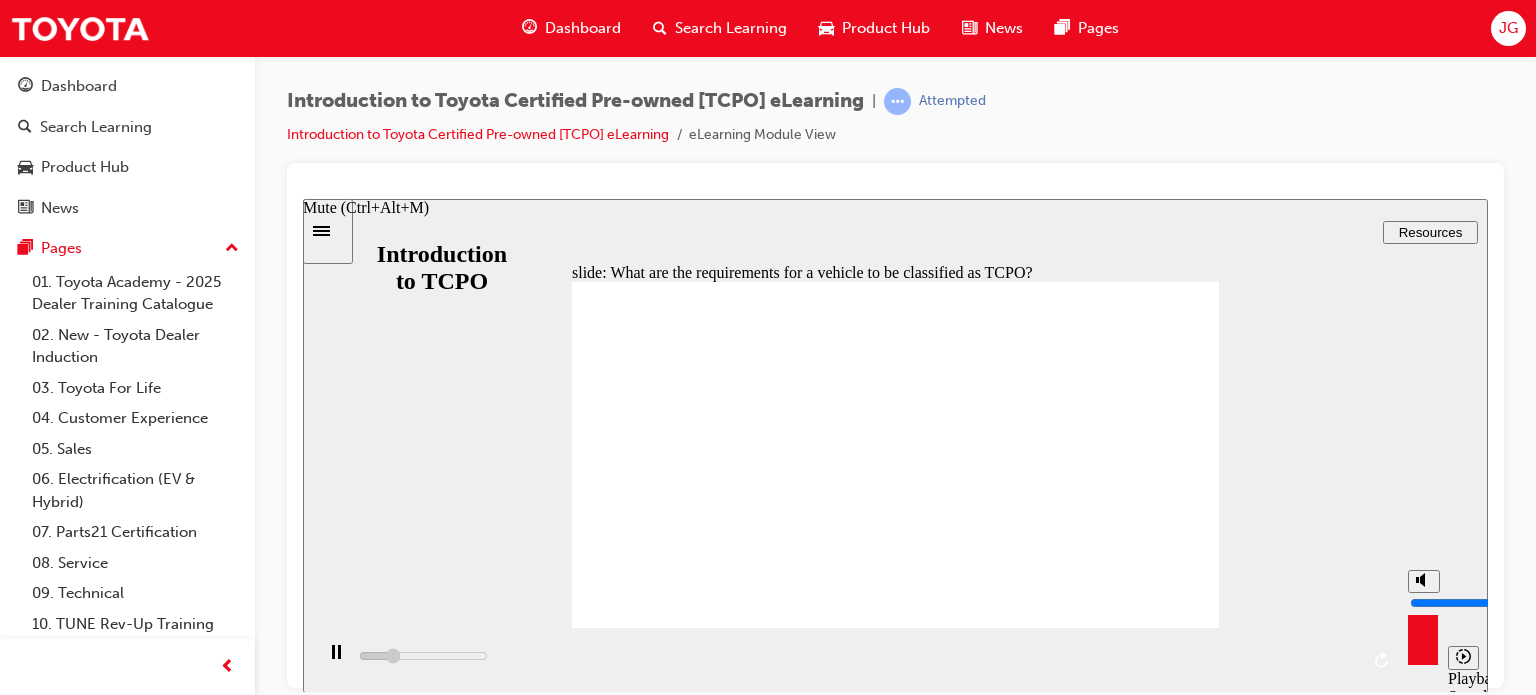 type on "7900" 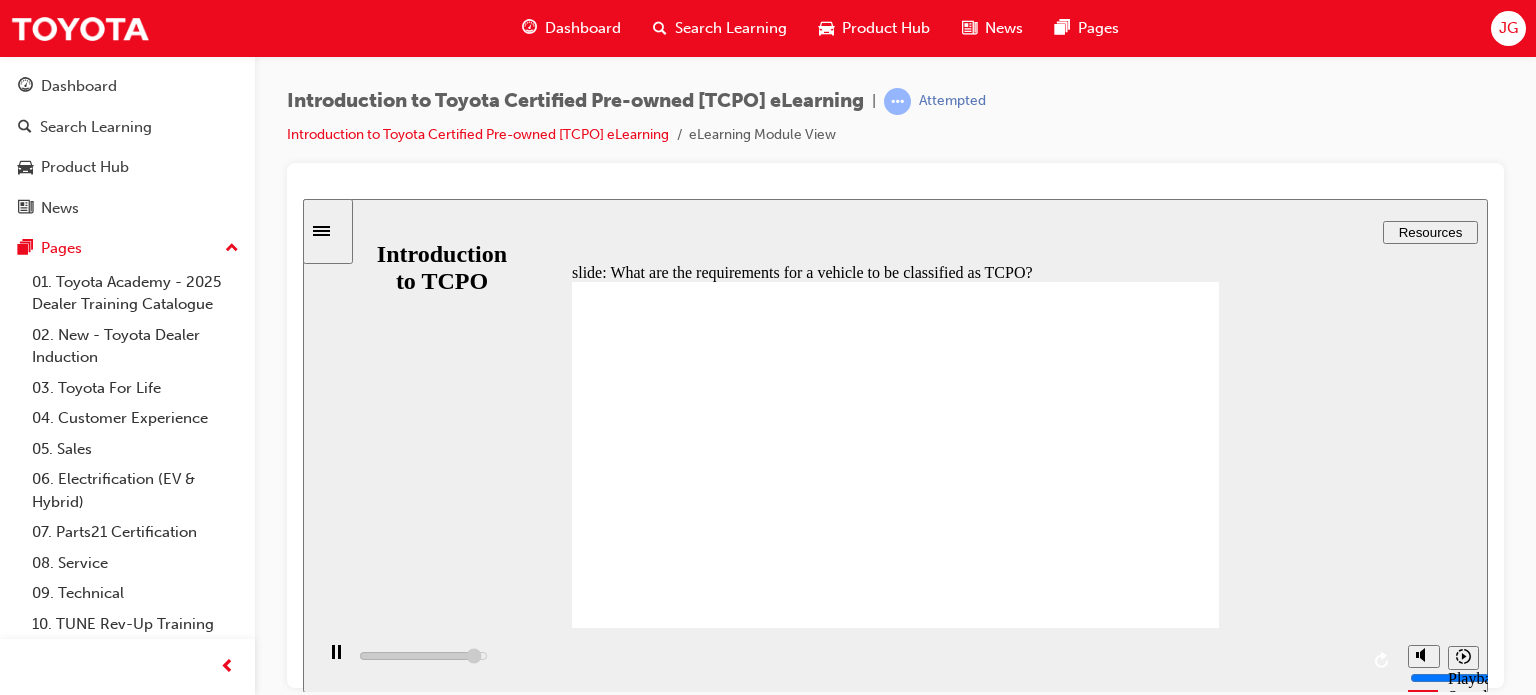 click 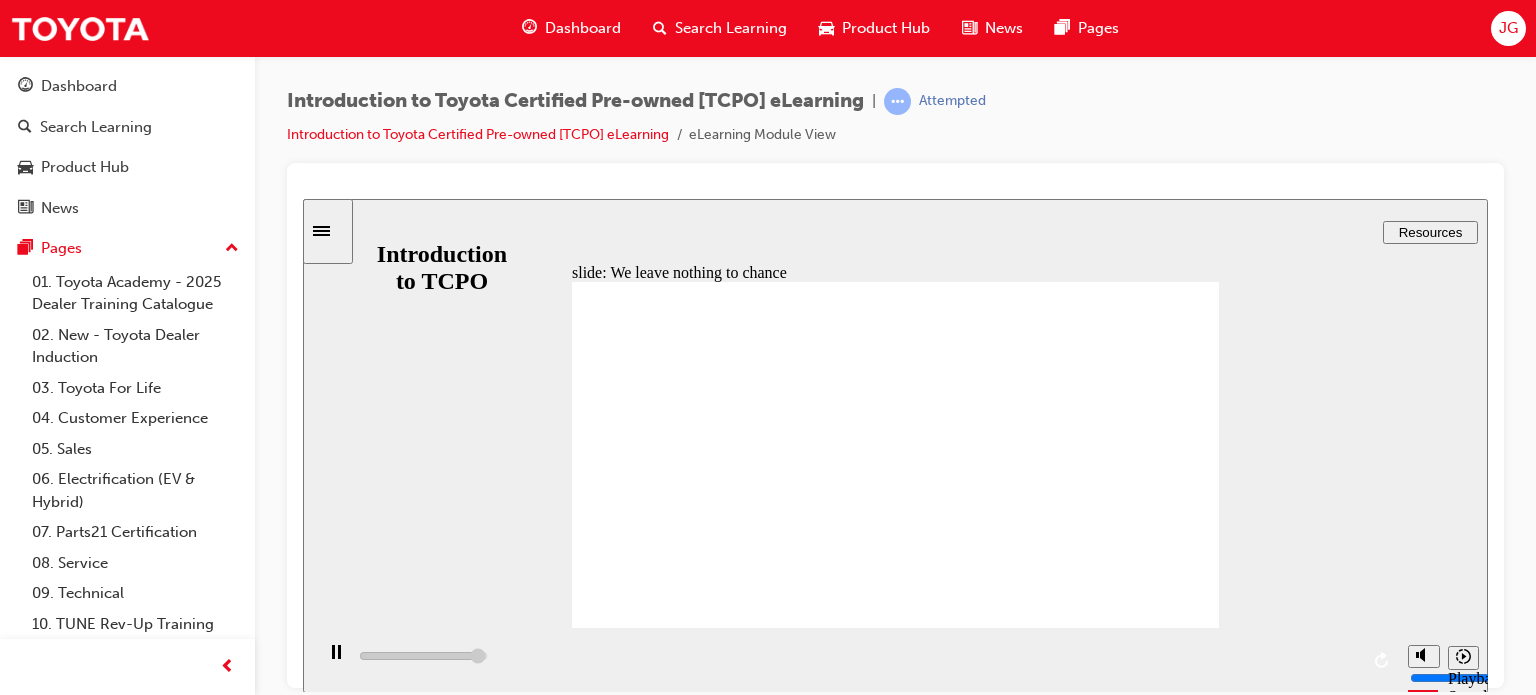 click 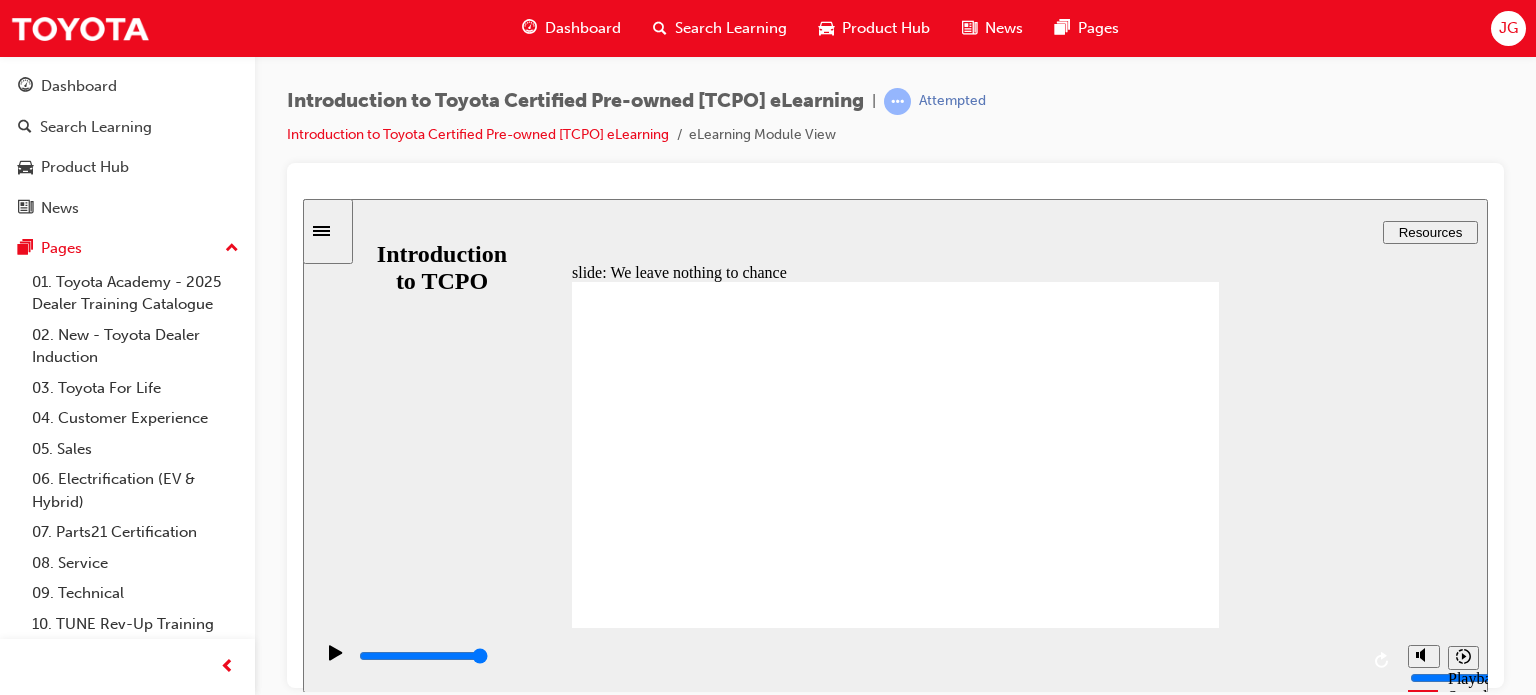 click 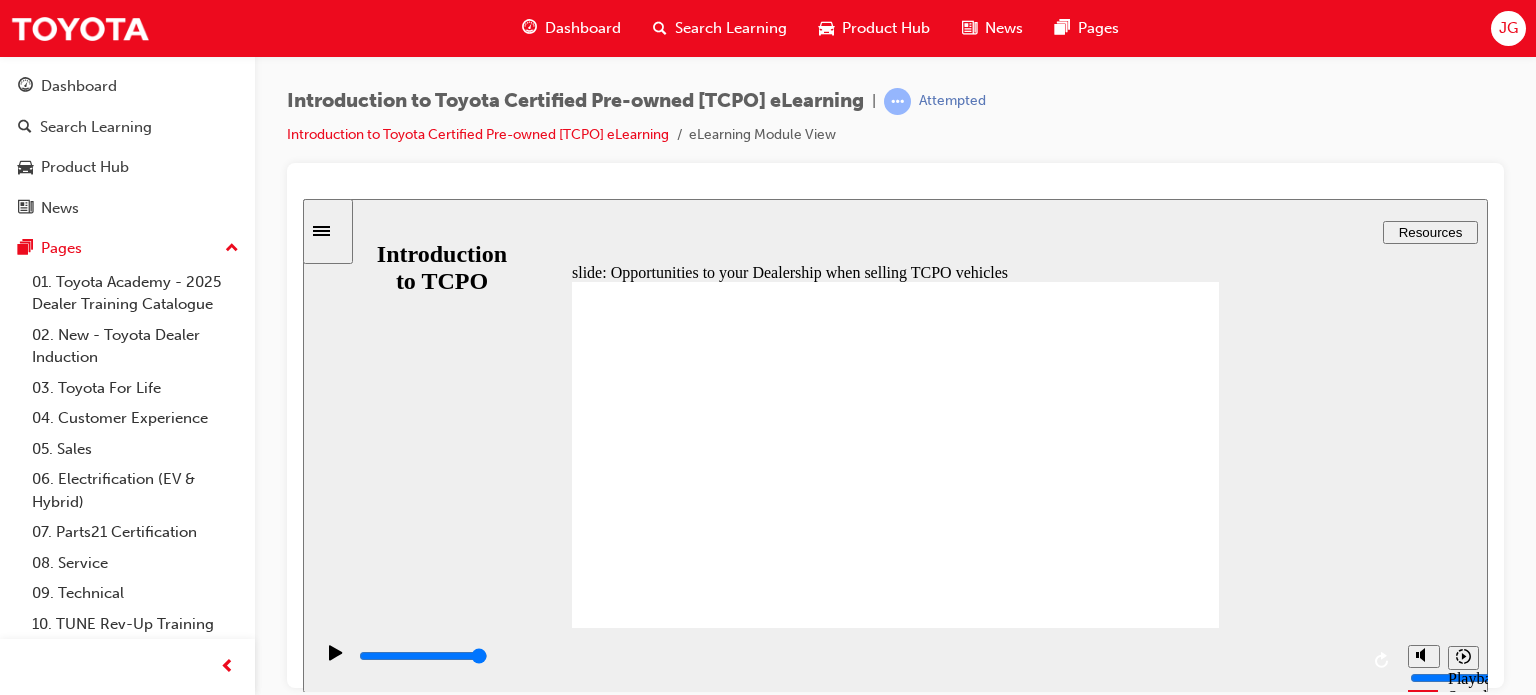 click 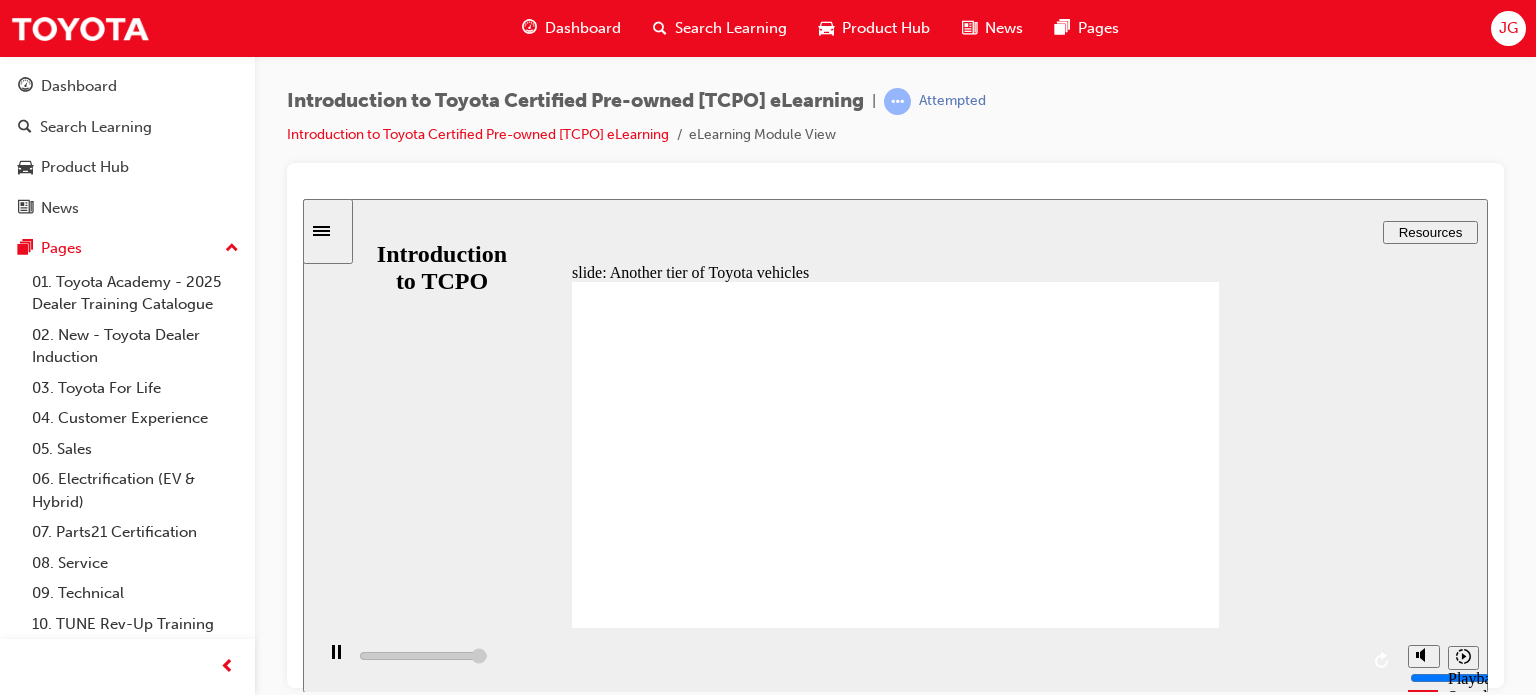 click 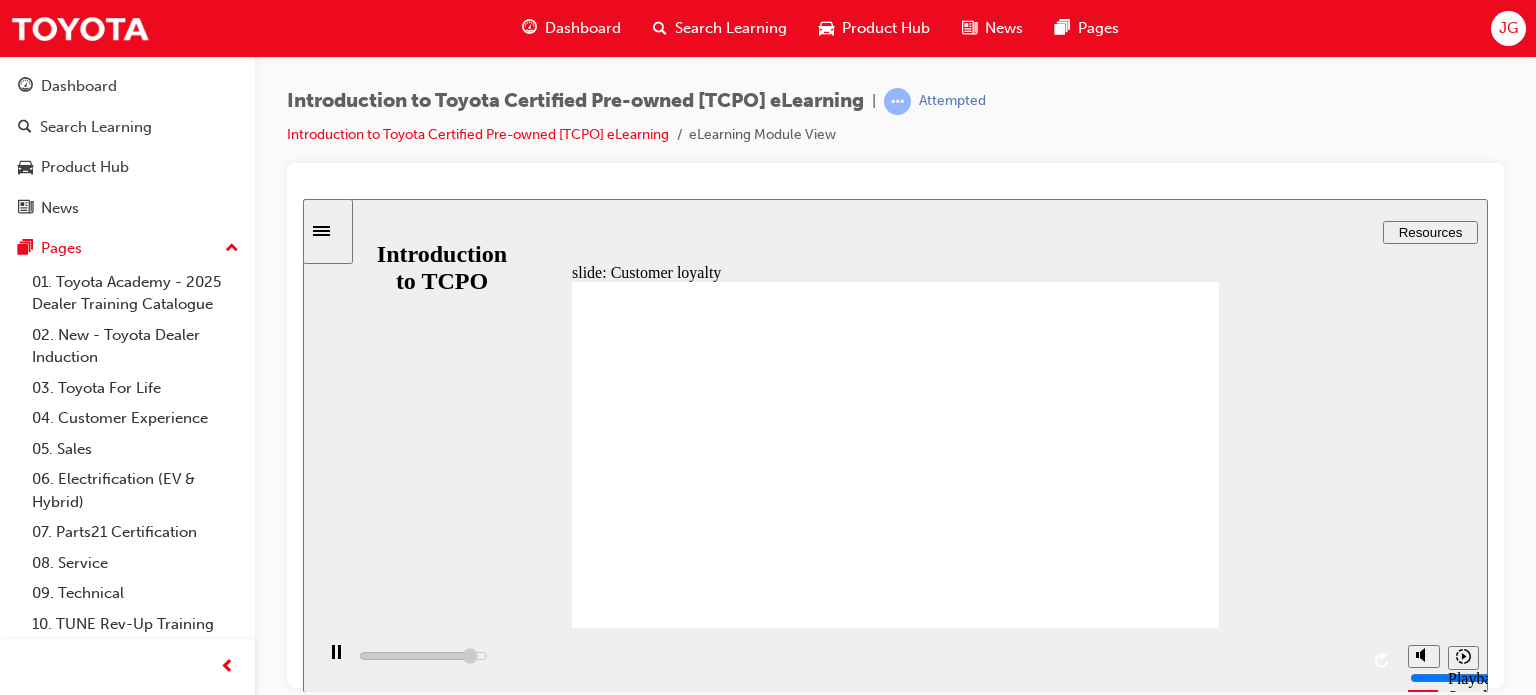 click on "NEXT NEXT" at bounding box center [1161, 3316] 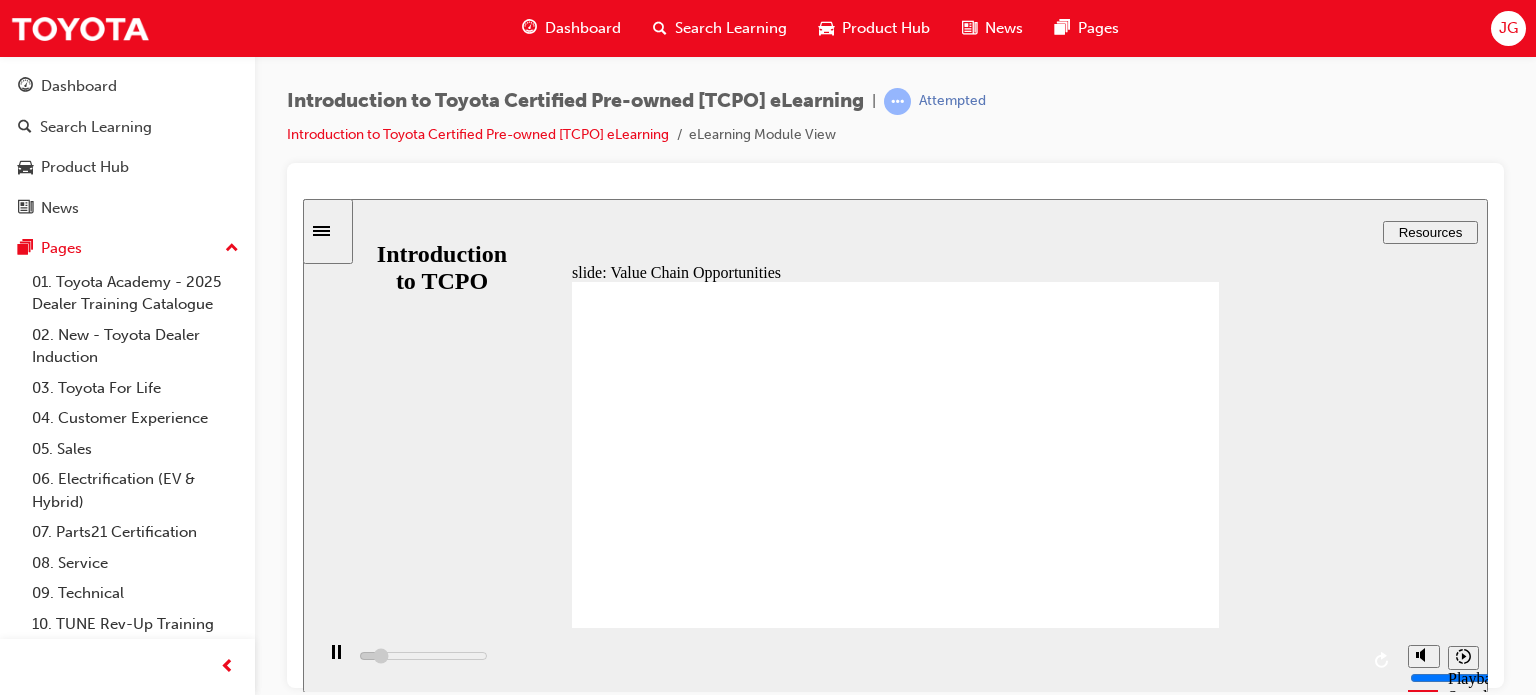 click 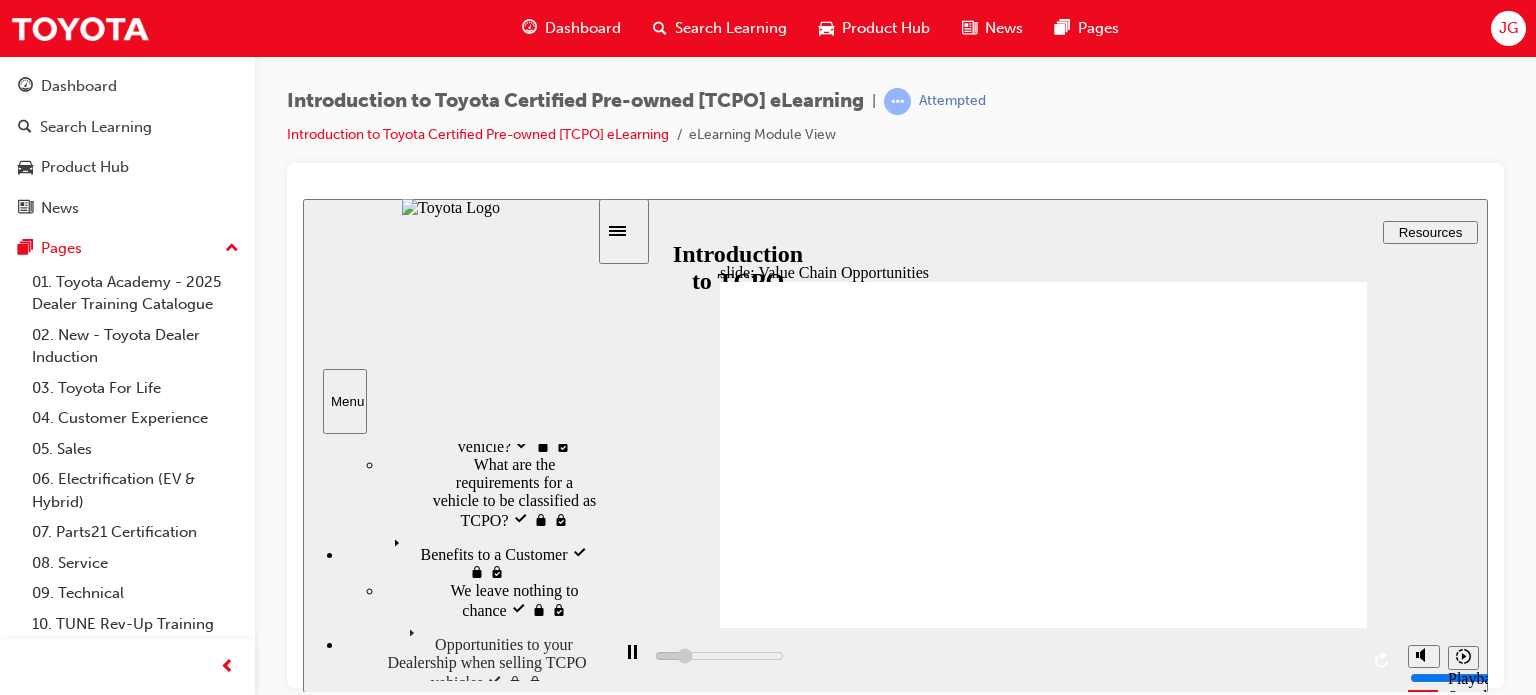 scroll, scrollTop: 145, scrollLeft: 0, axis: vertical 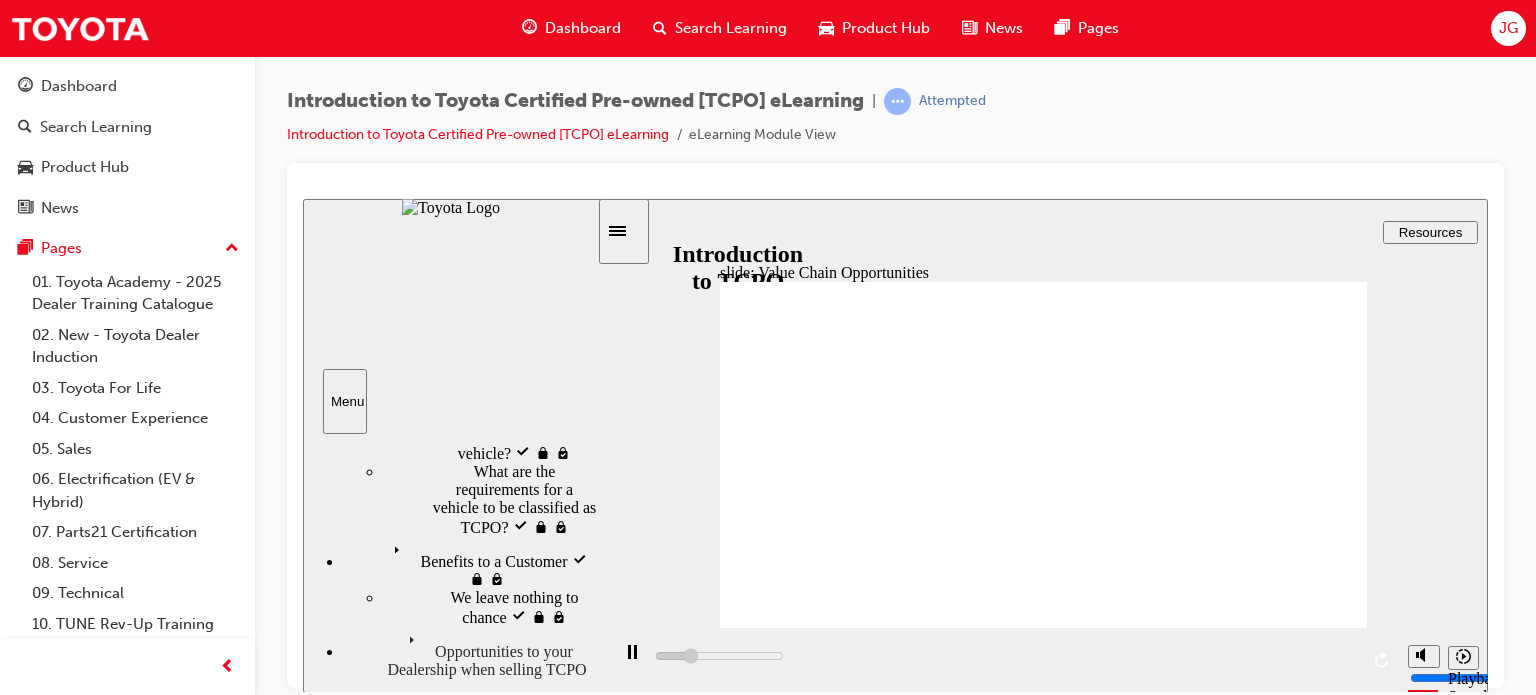 click at bounding box center [624, 230] 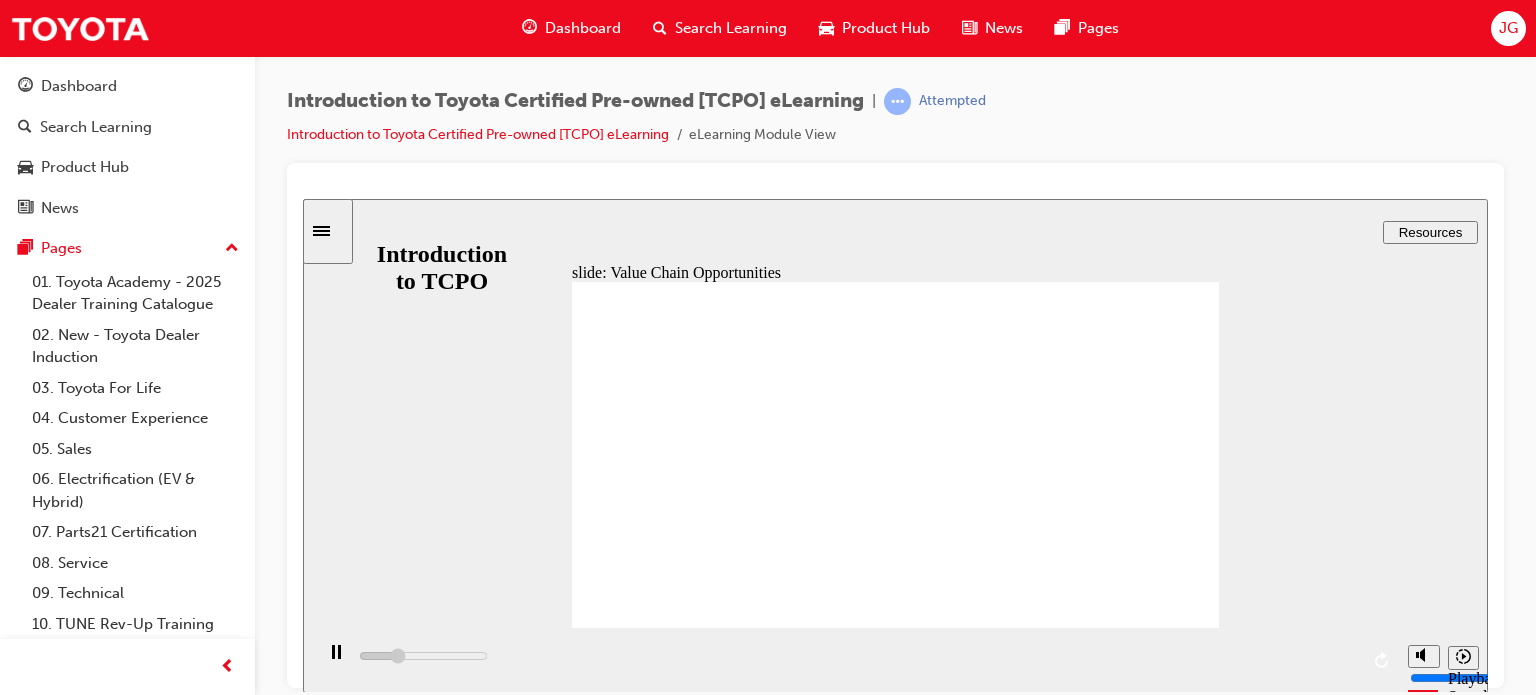 click 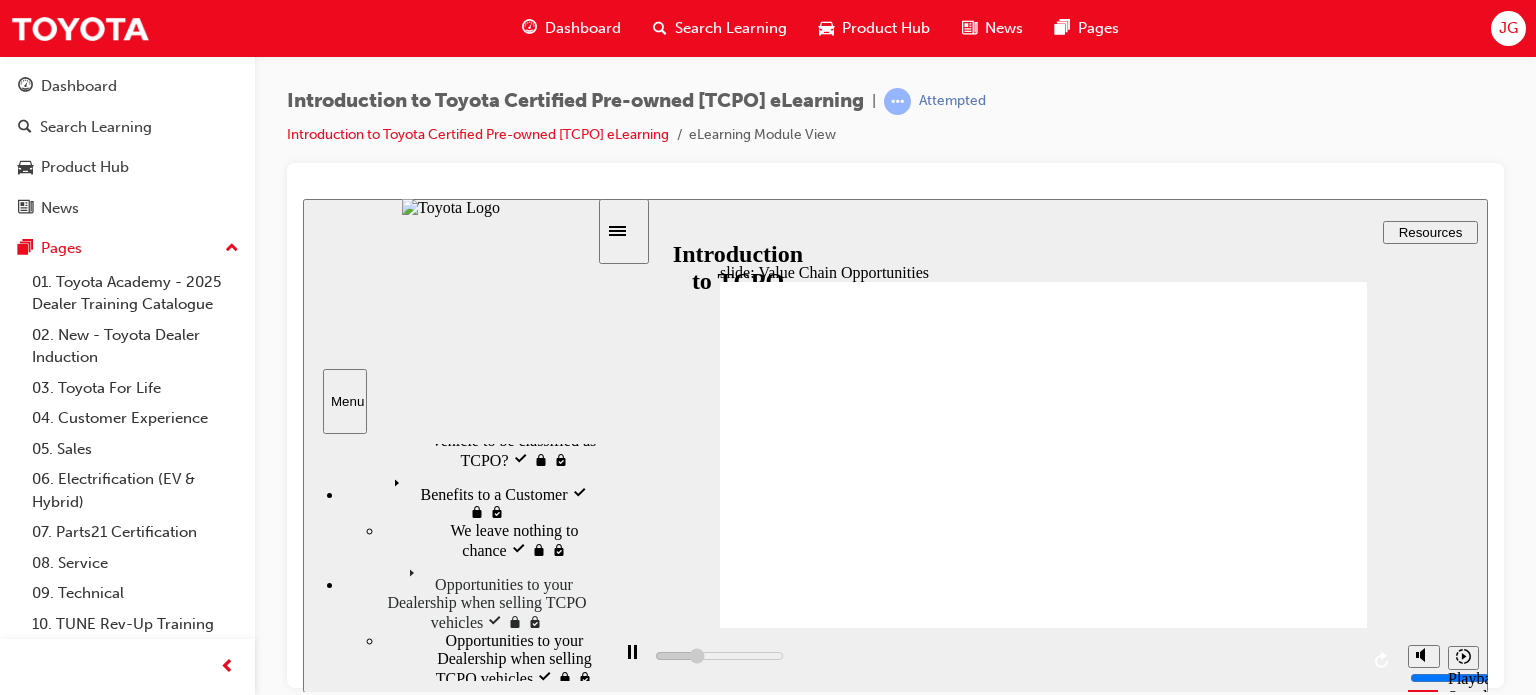scroll, scrollTop: 345, scrollLeft: 0, axis: vertical 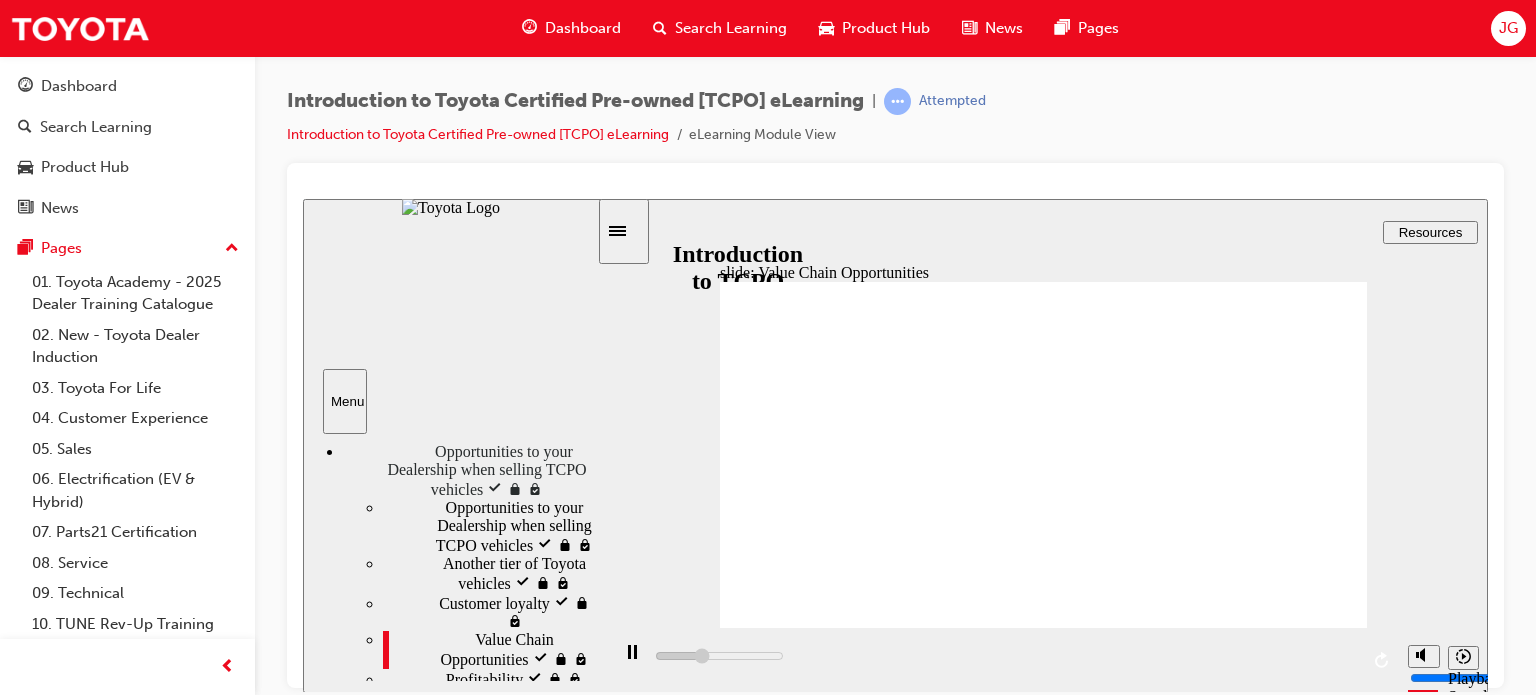 click 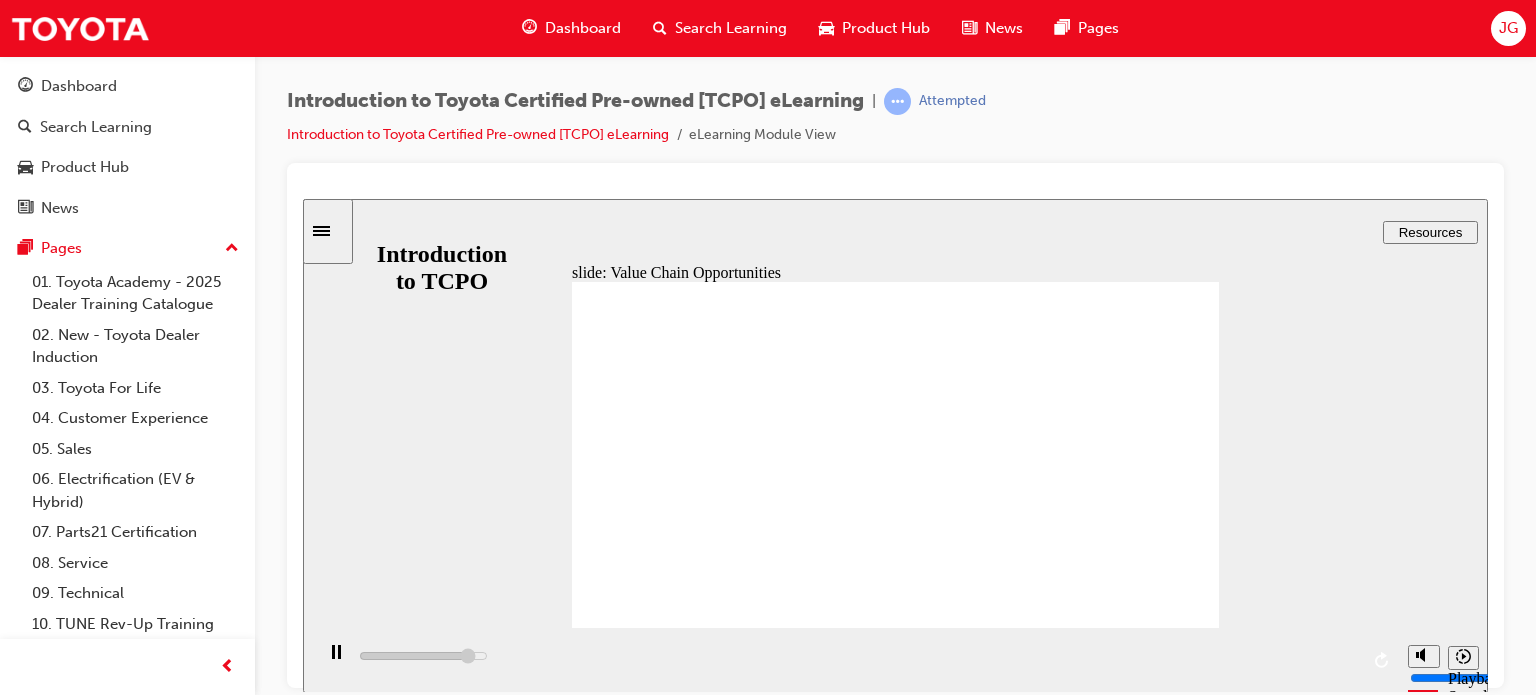 click 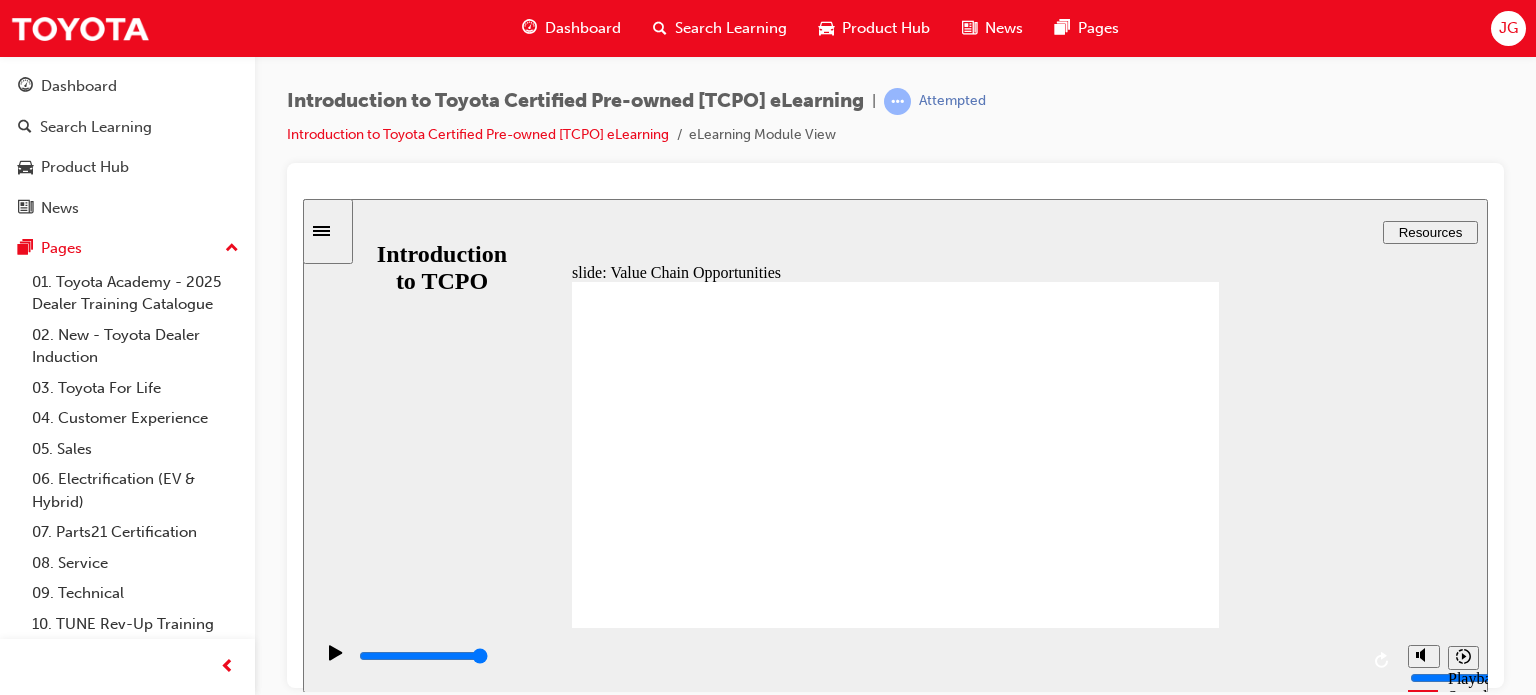 click 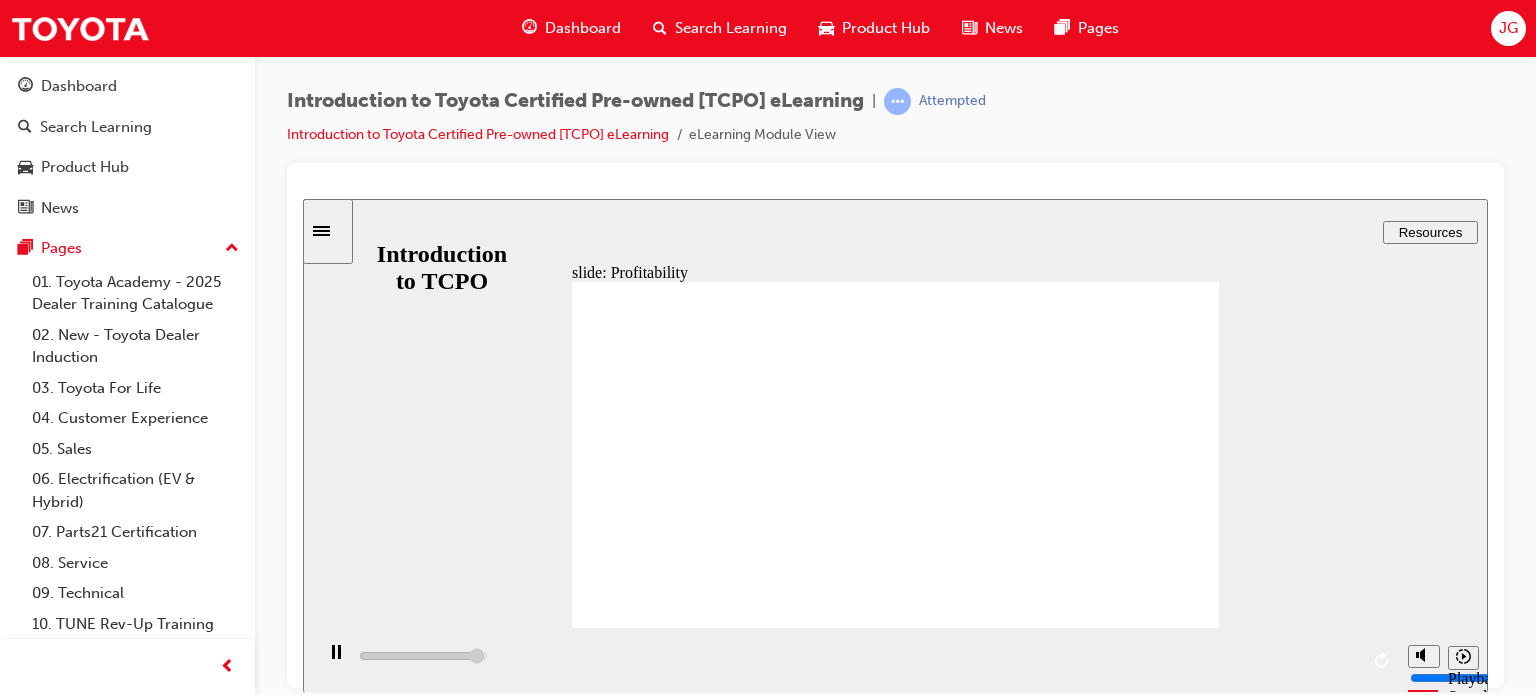 click 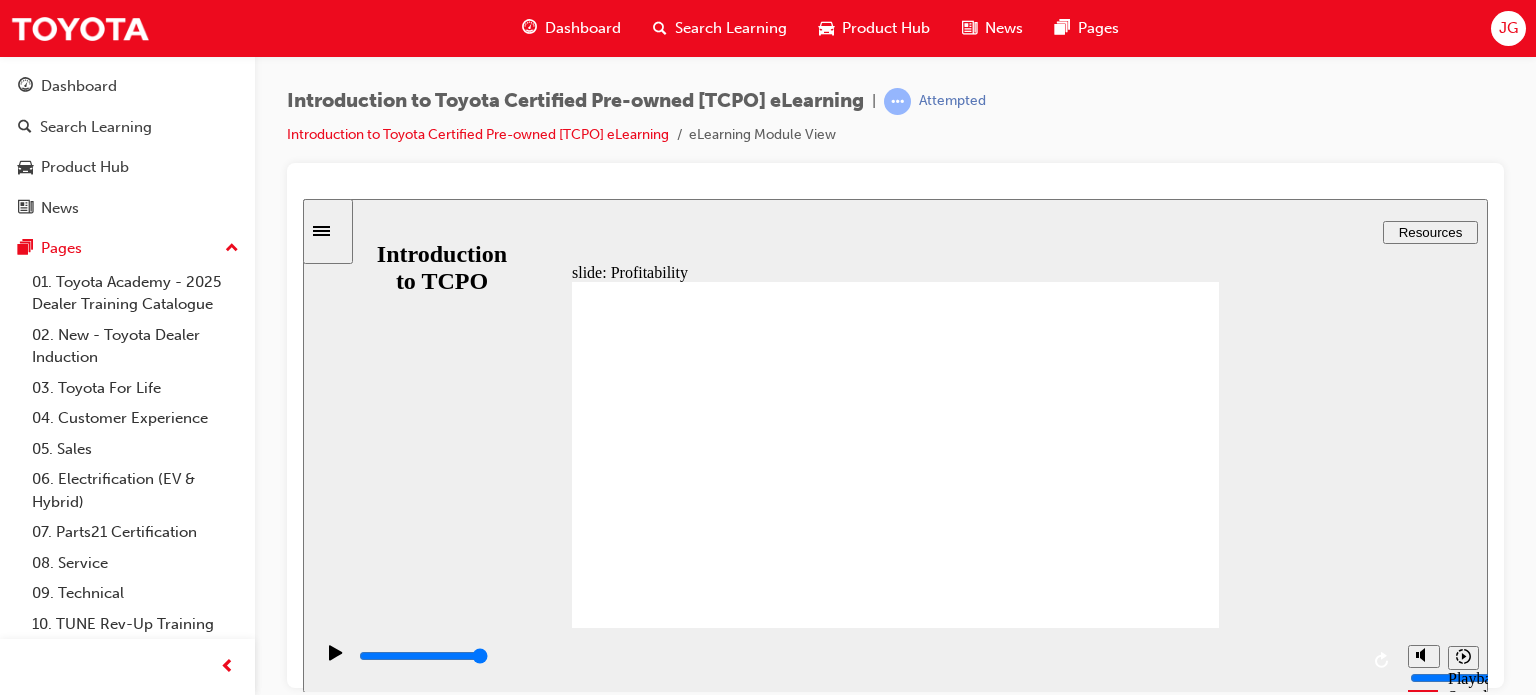 click 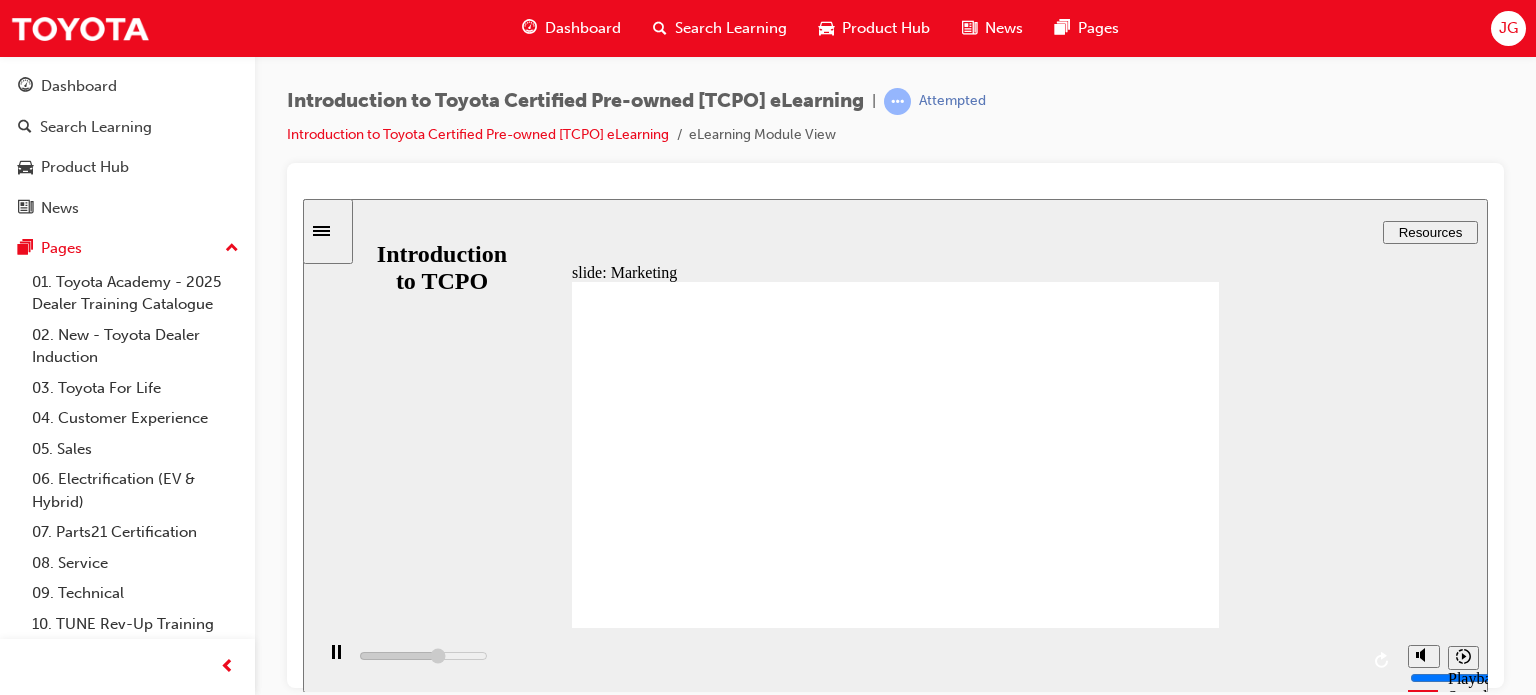 click 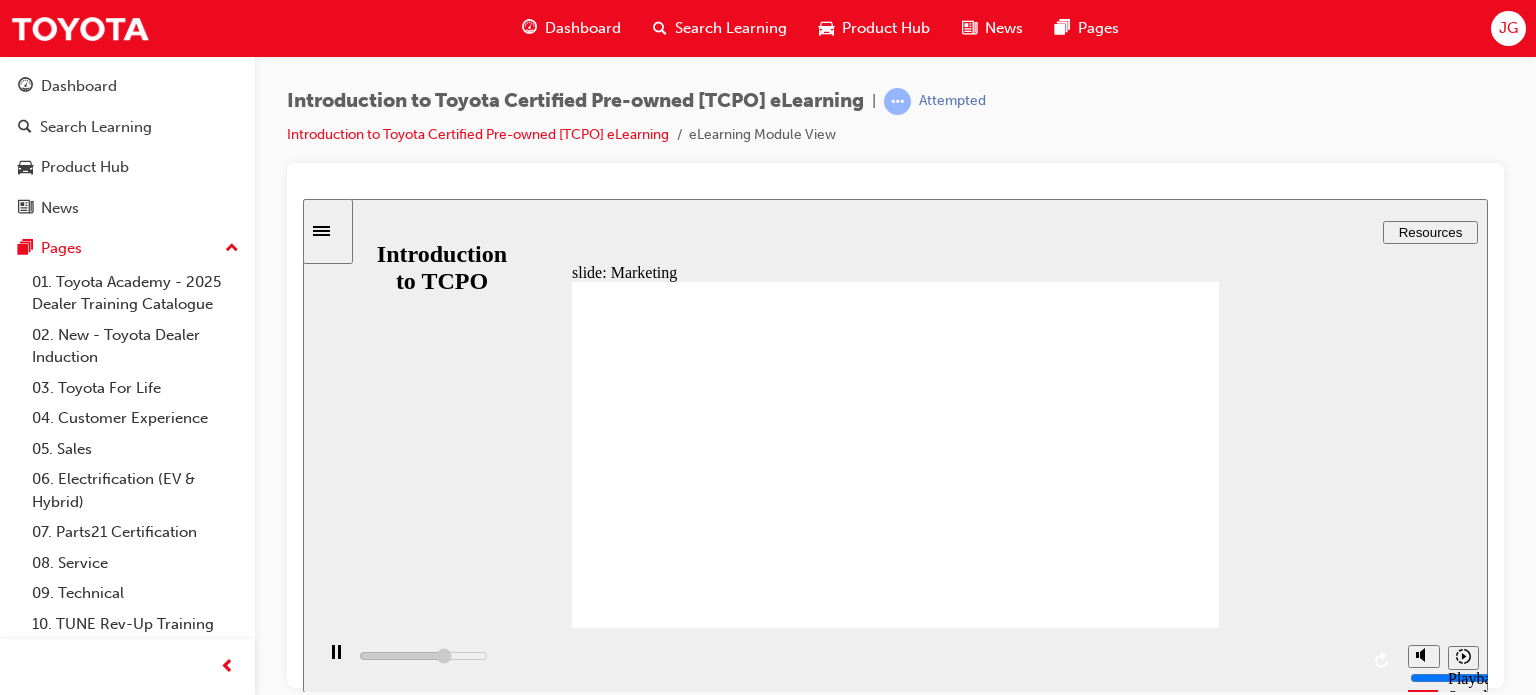 click 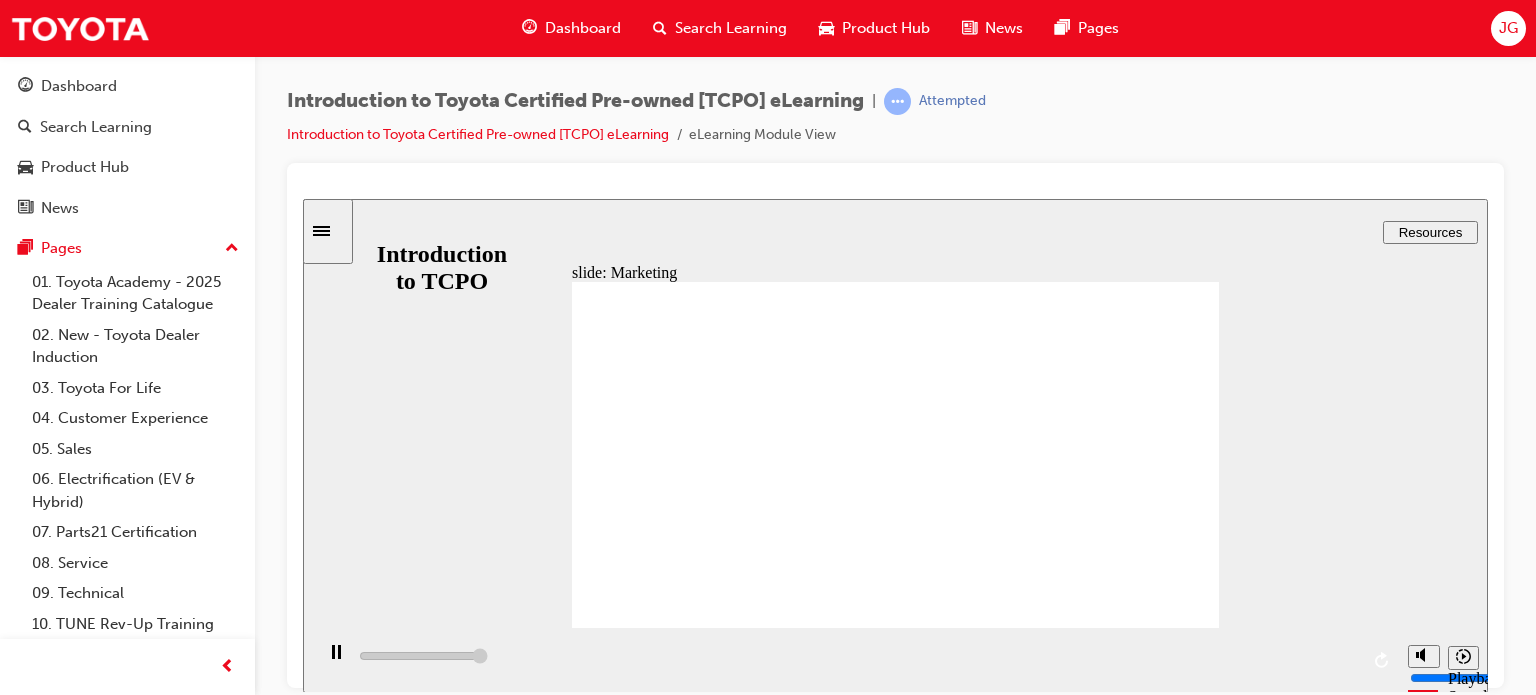 click 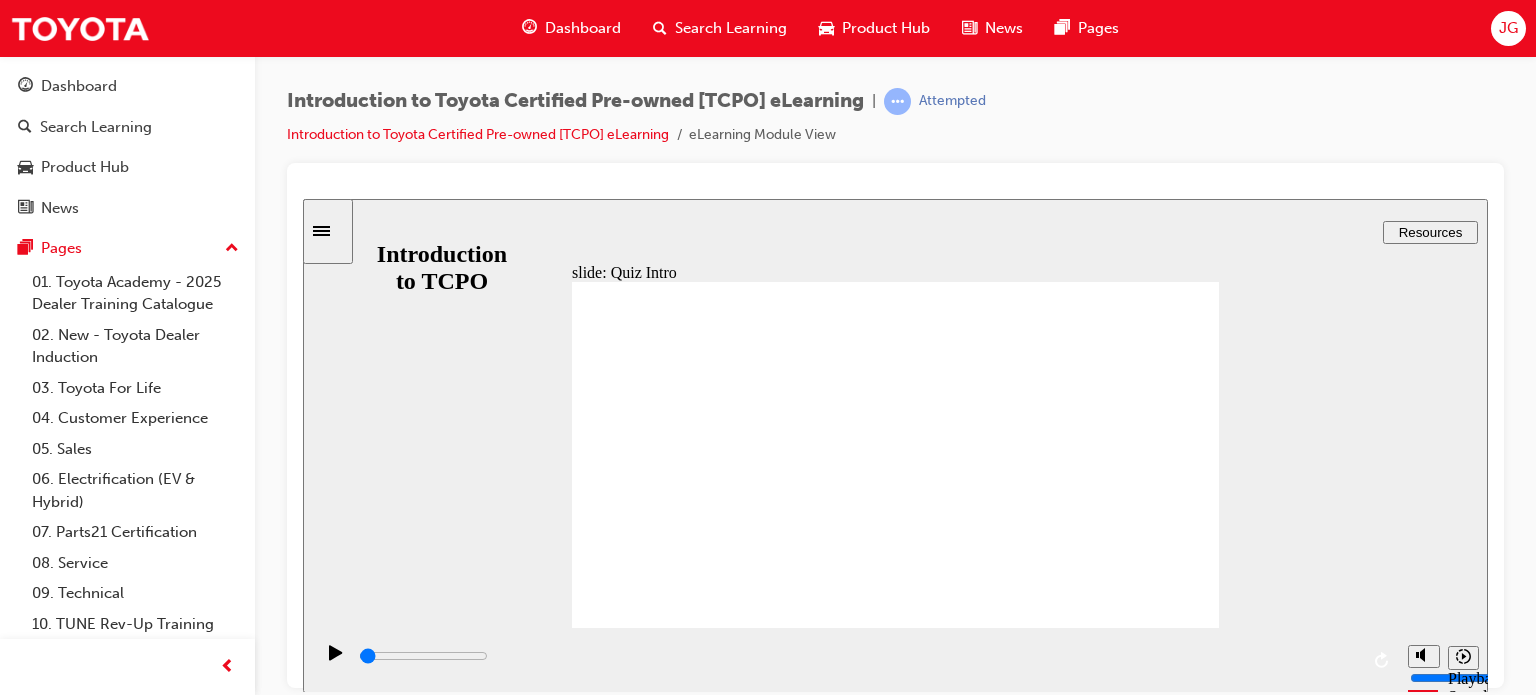 scroll, scrollTop: 85, scrollLeft: 0, axis: vertical 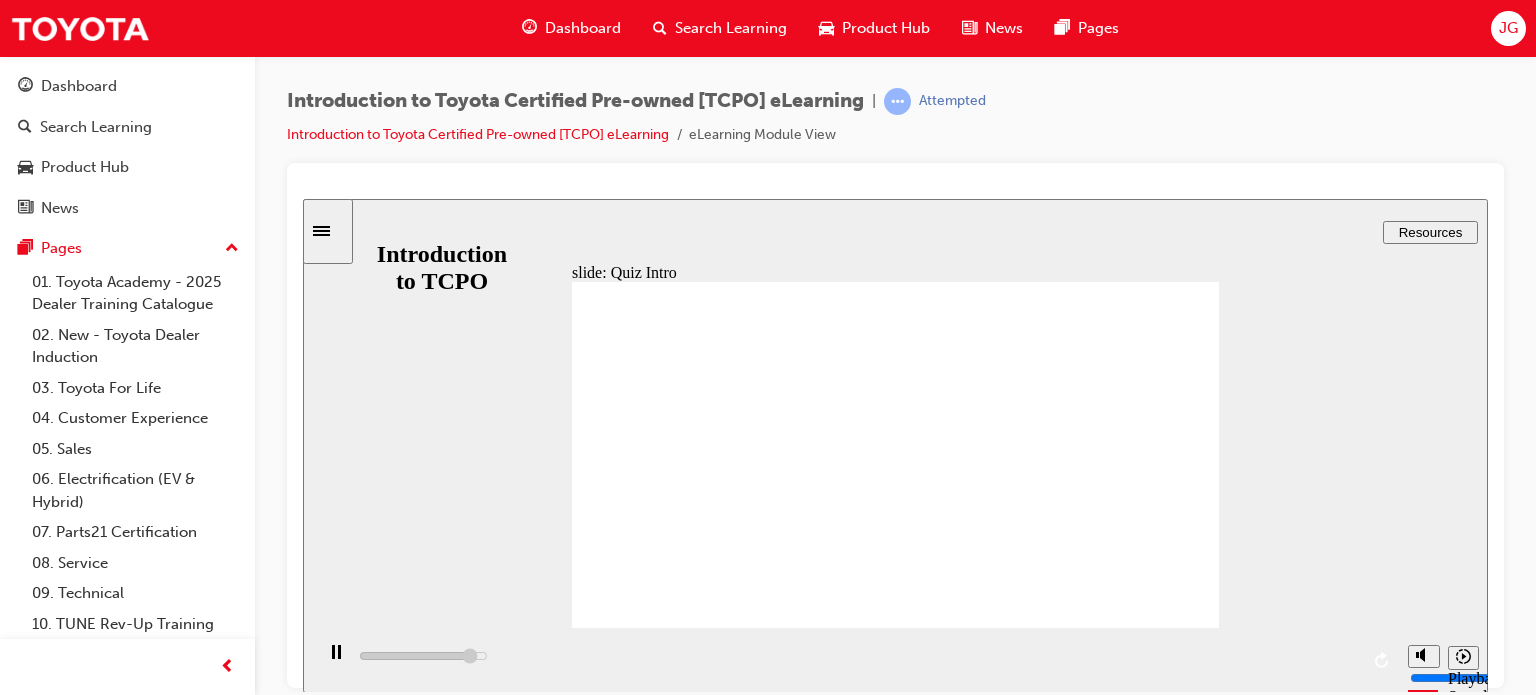click 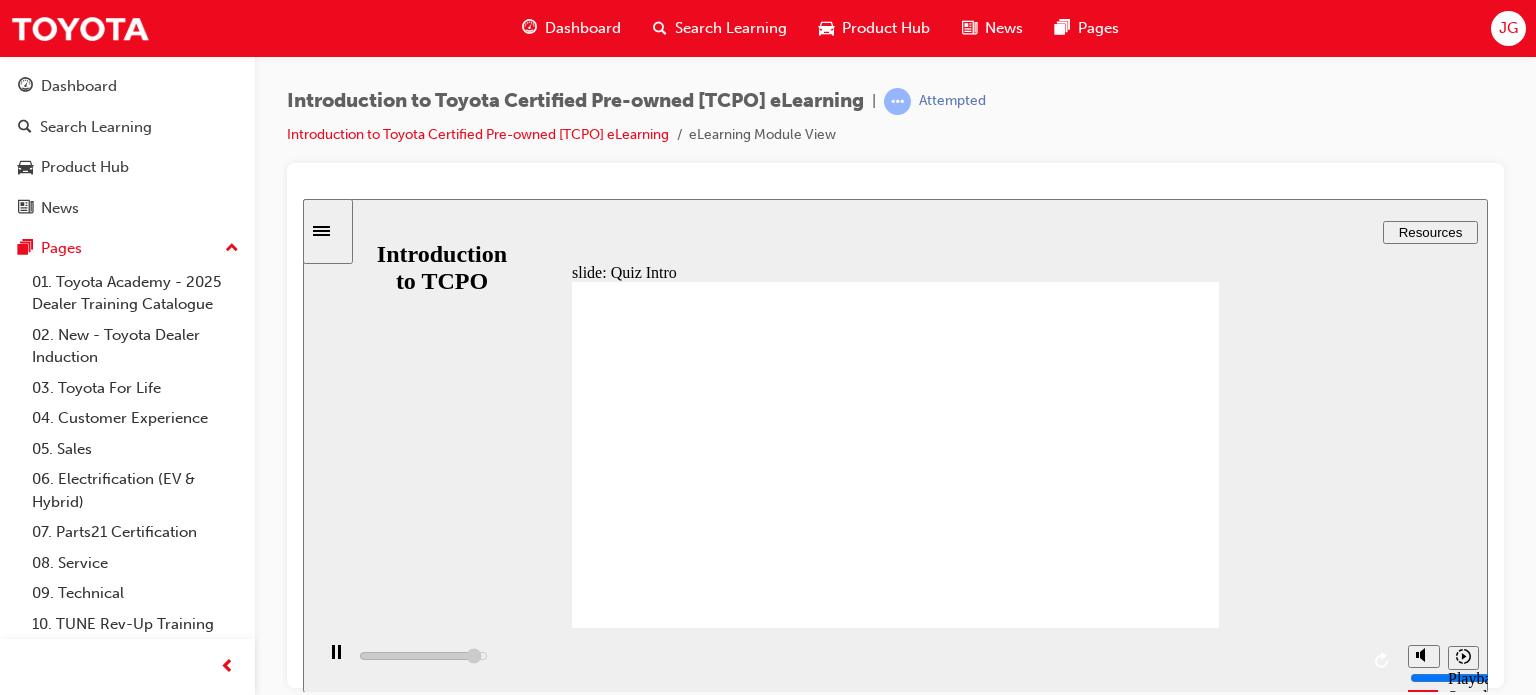 click 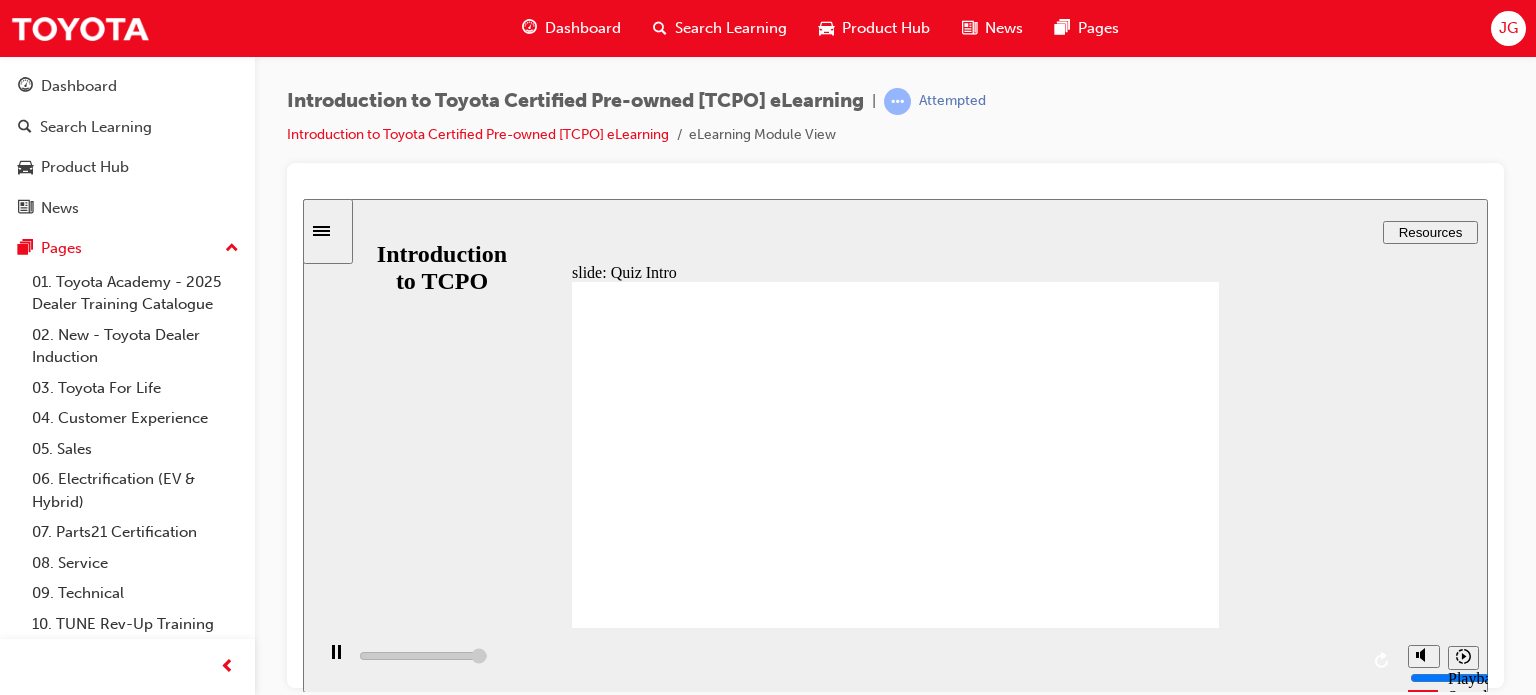 type on "7700" 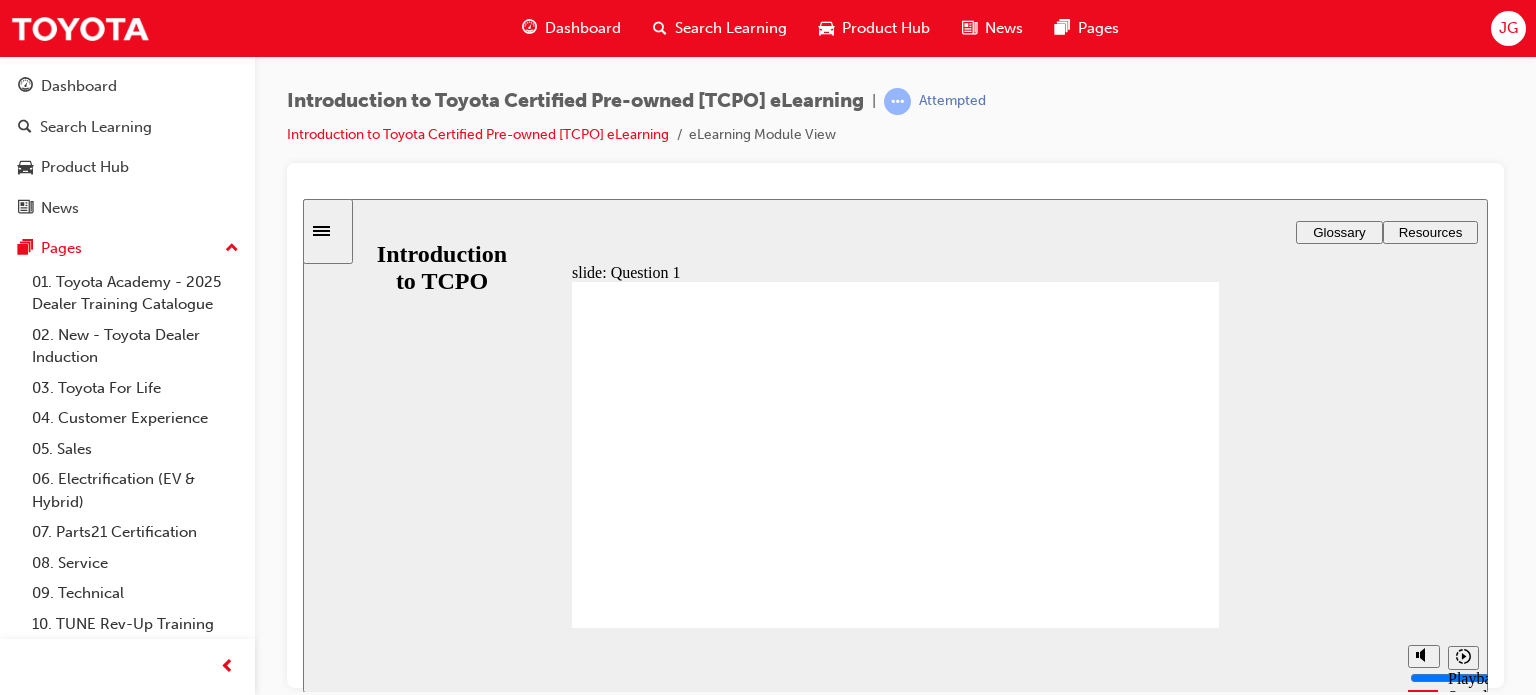click 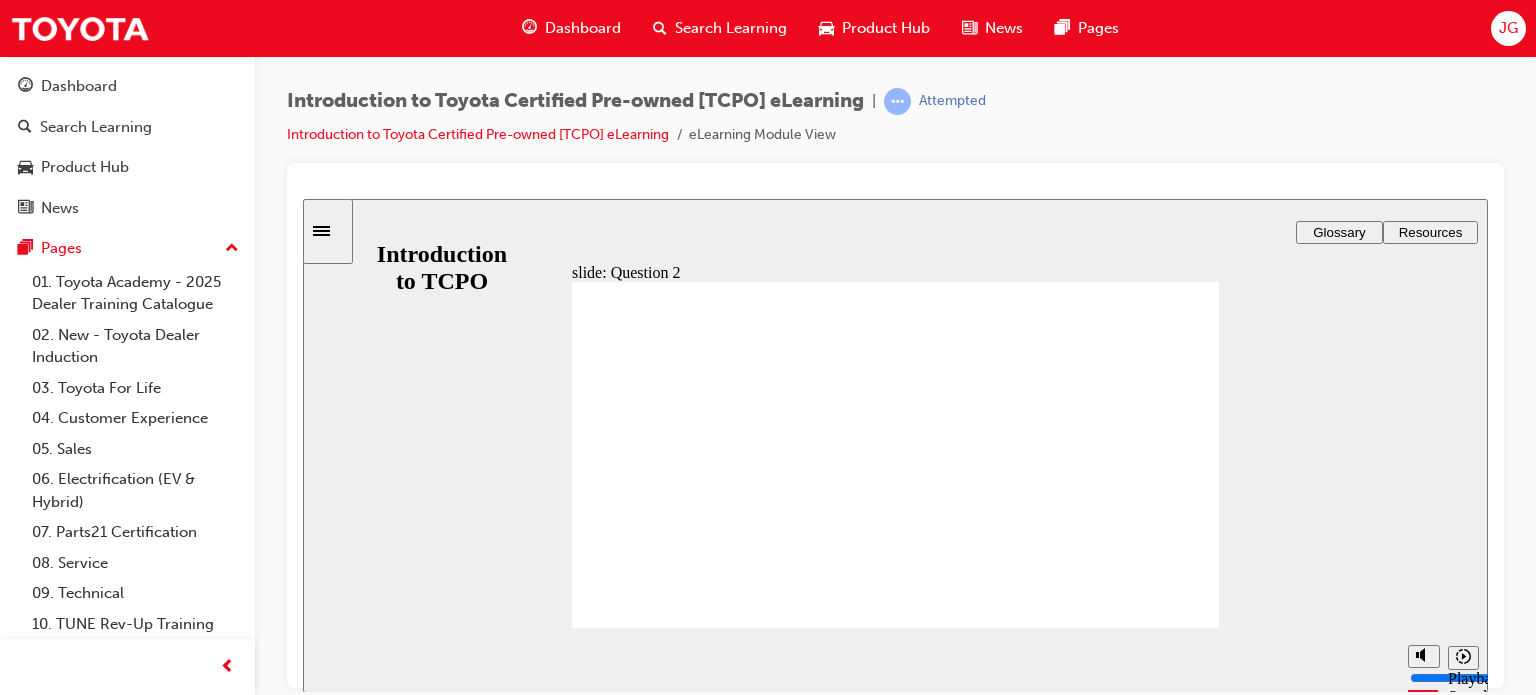 click 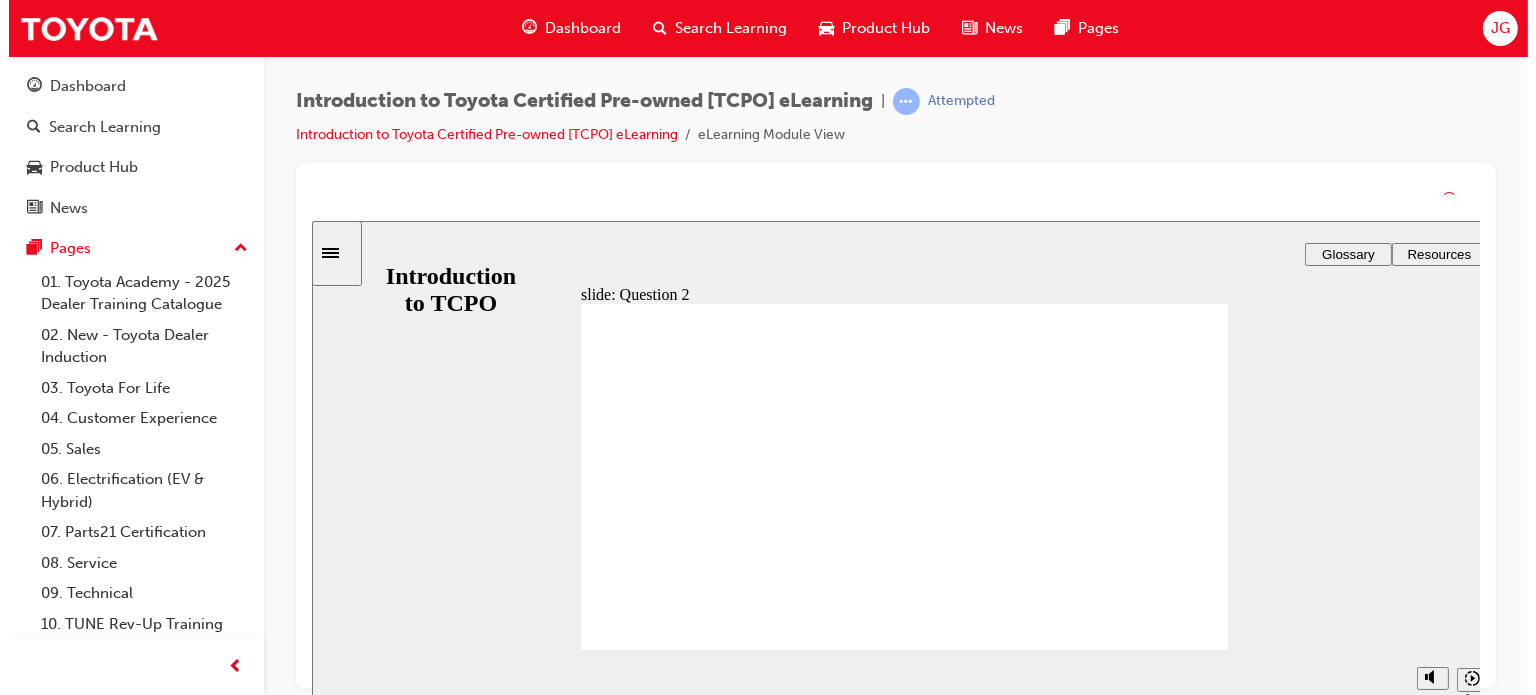 click 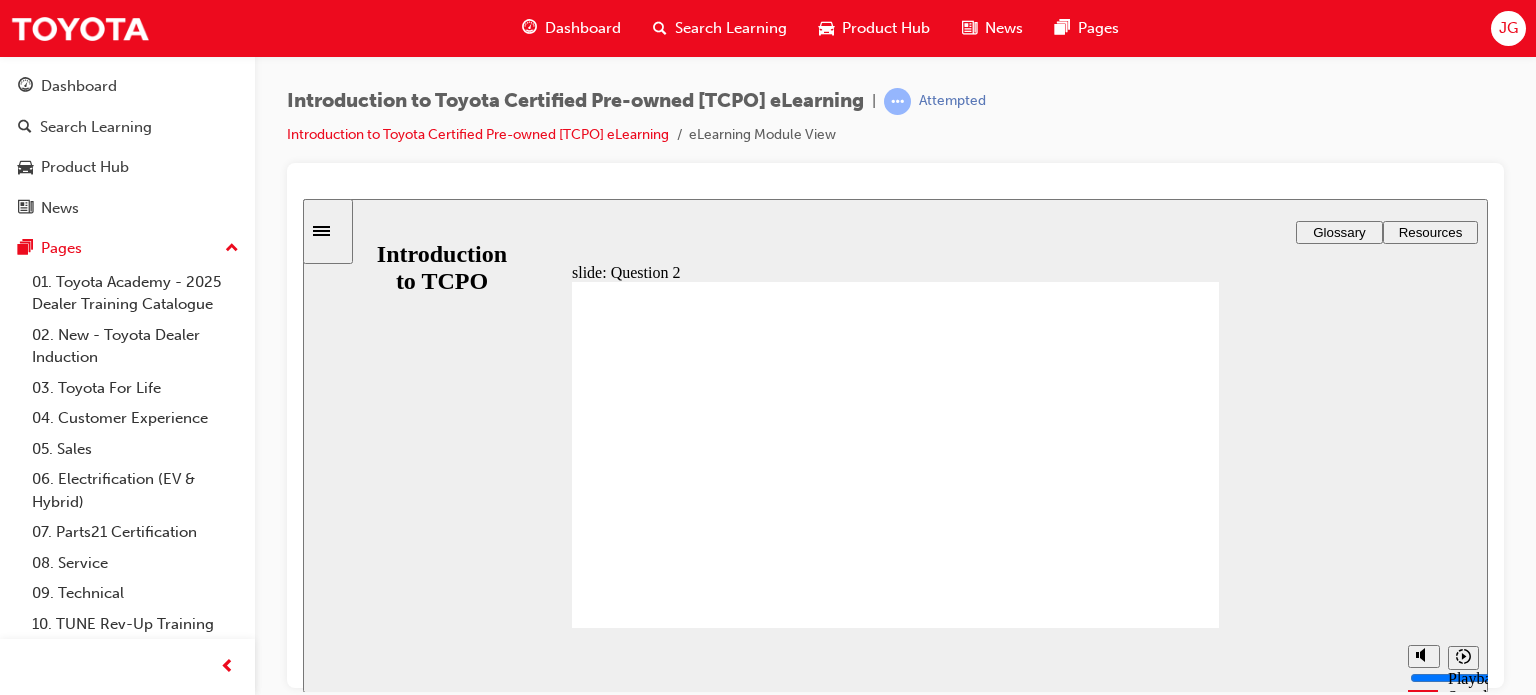 click 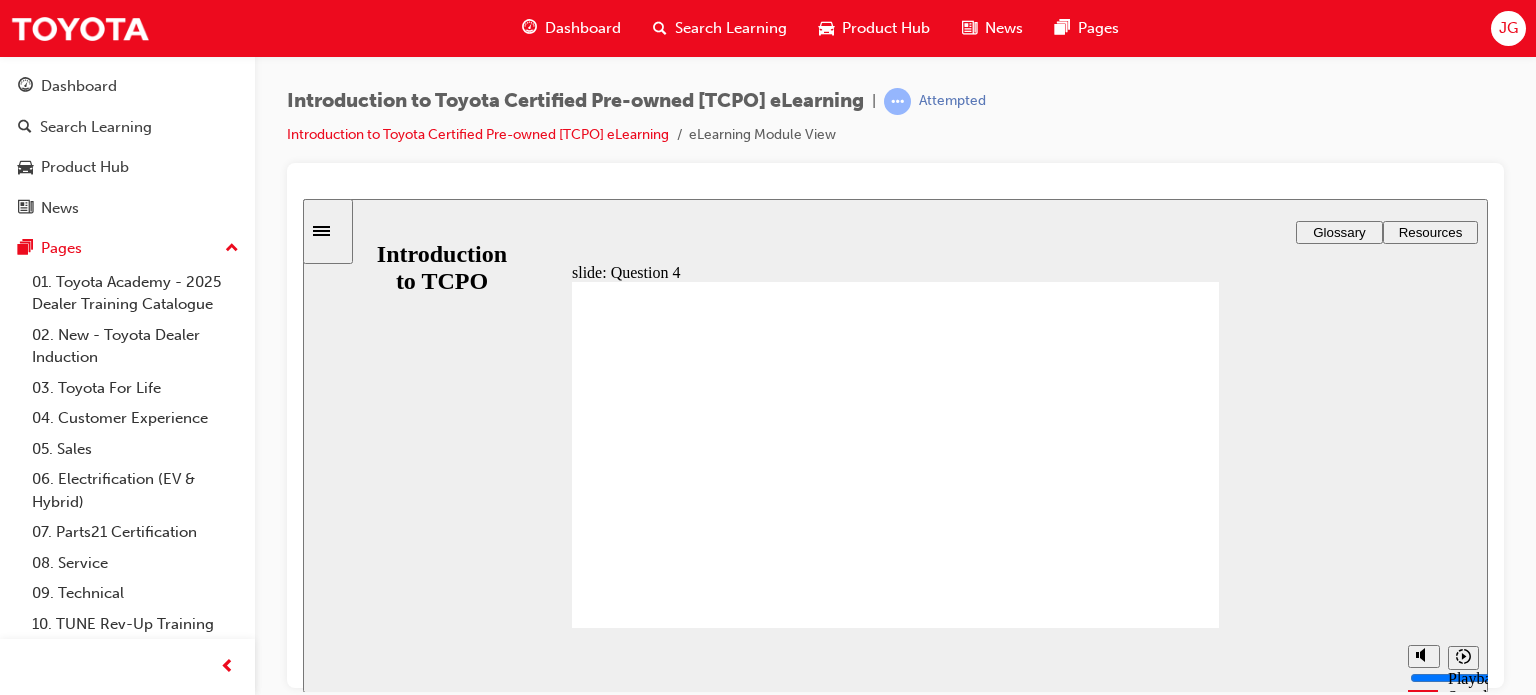 click 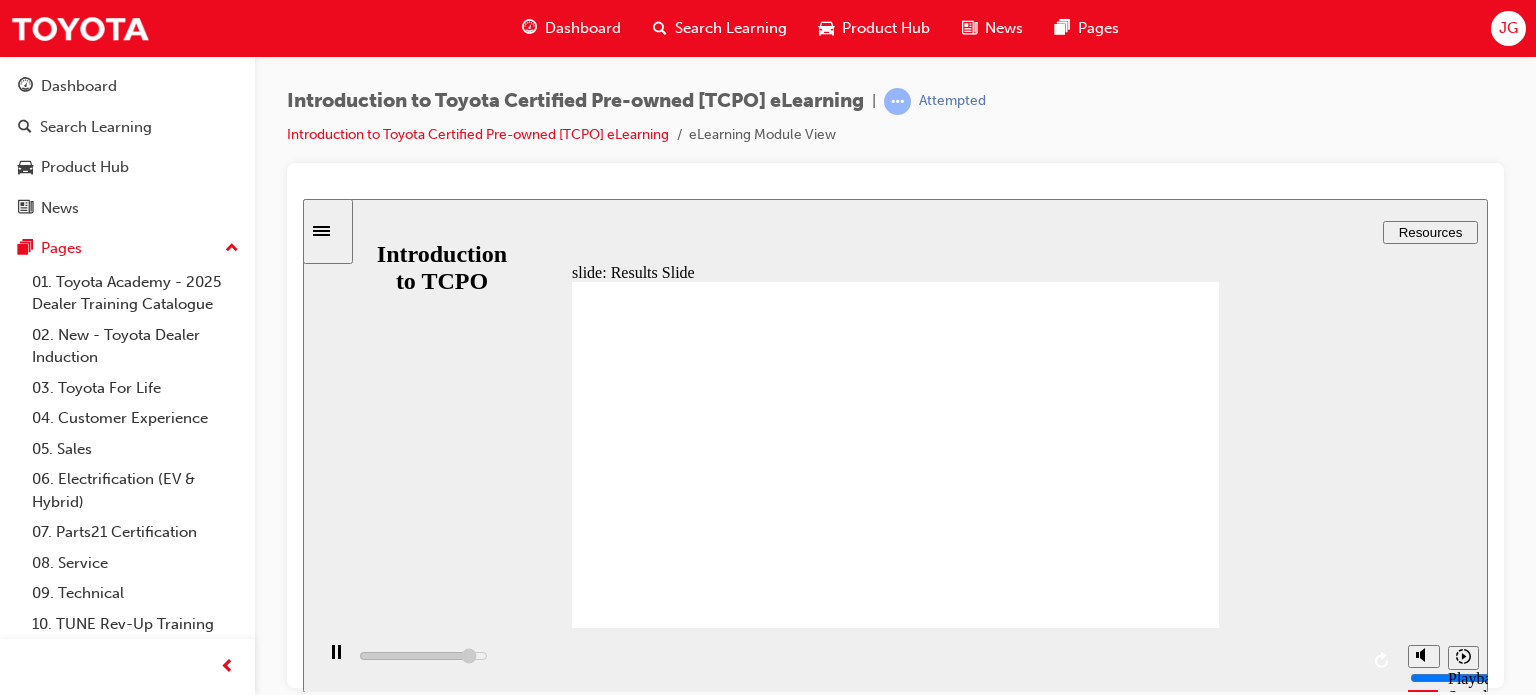 click 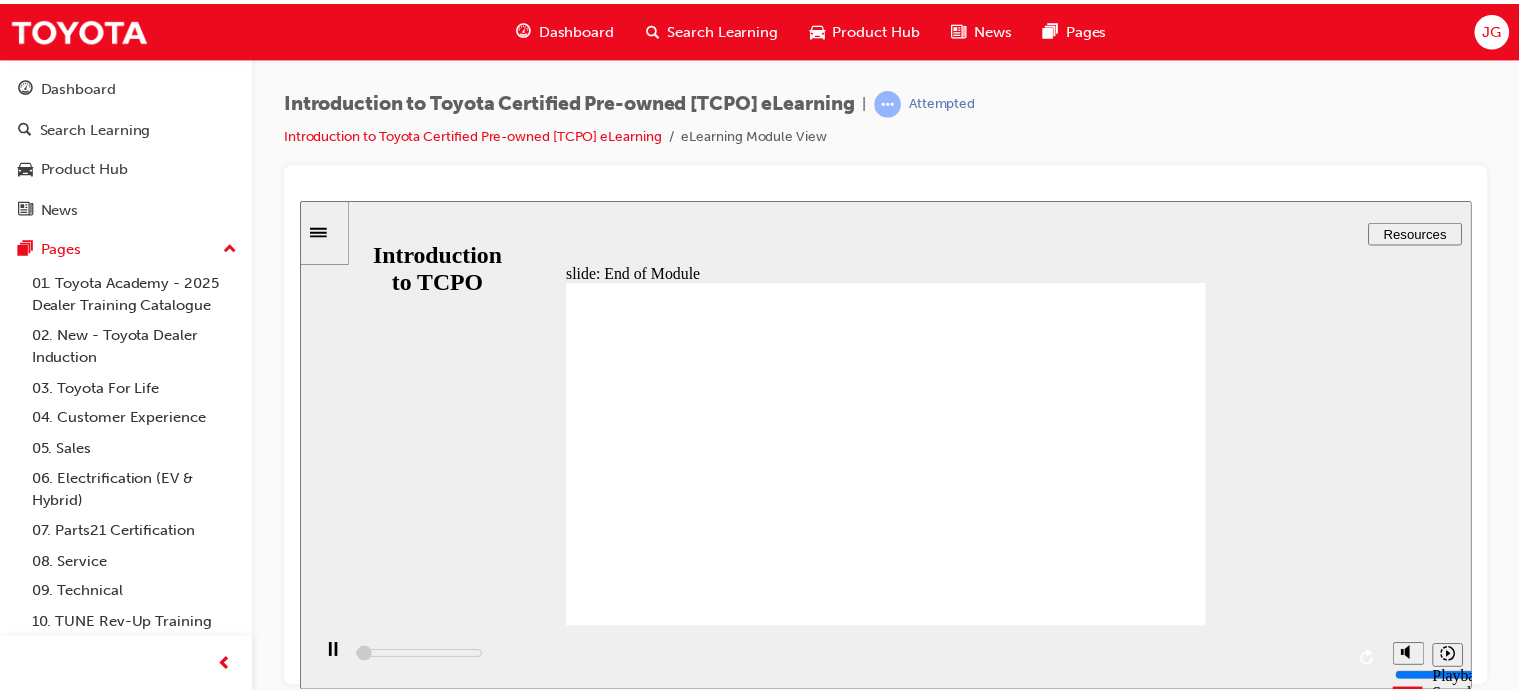 scroll, scrollTop: 43, scrollLeft: 0, axis: vertical 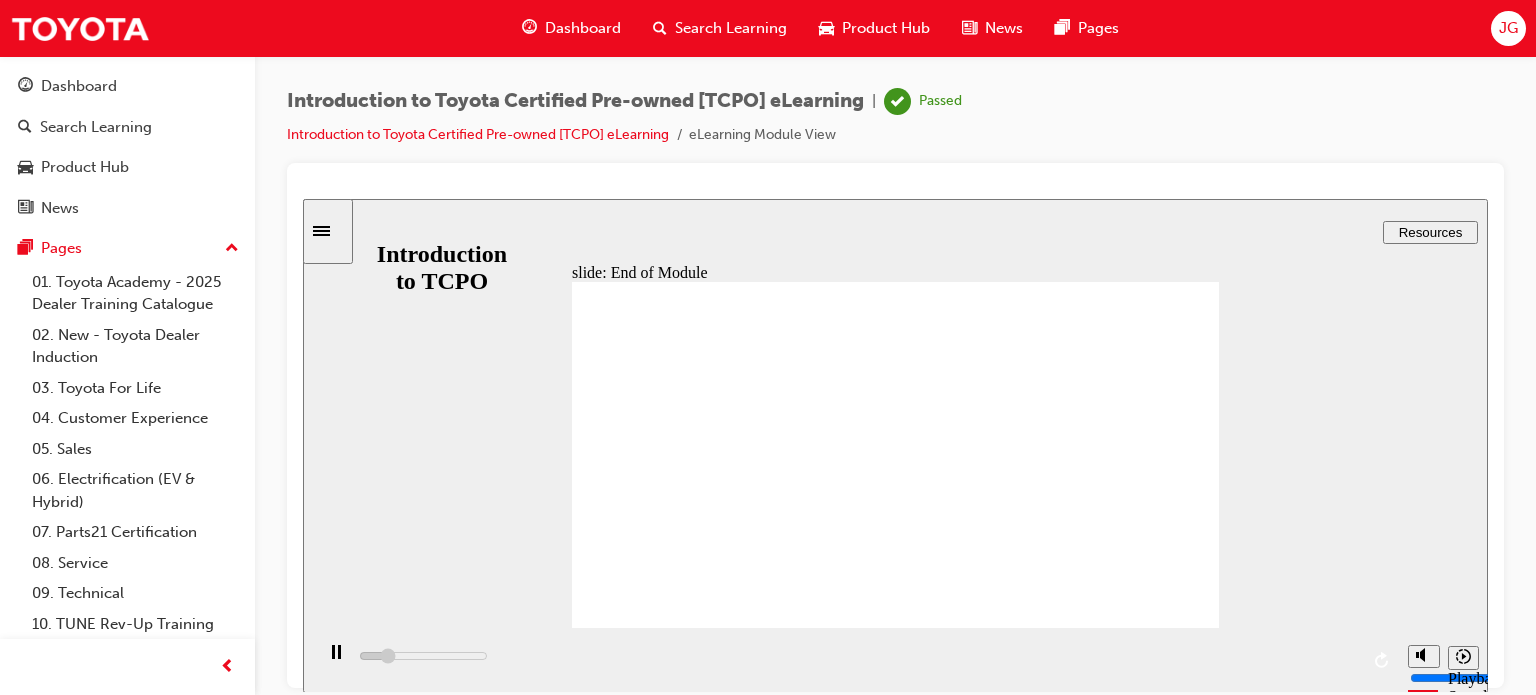 type on "3400" 